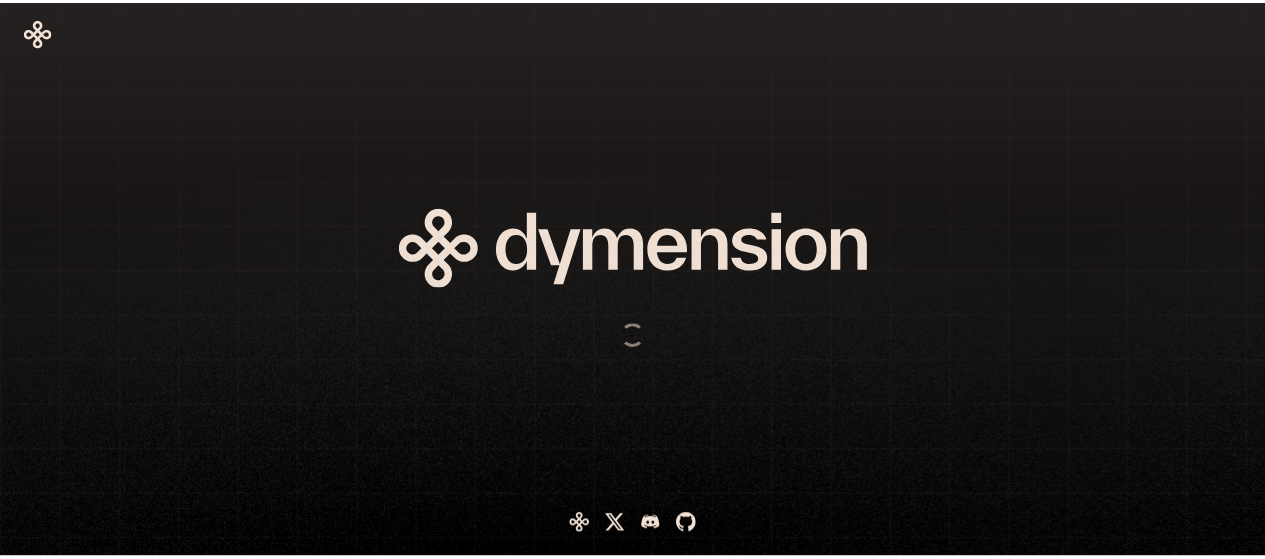 scroll, scrollTop: 0, scrollLeft: 0, axis: both 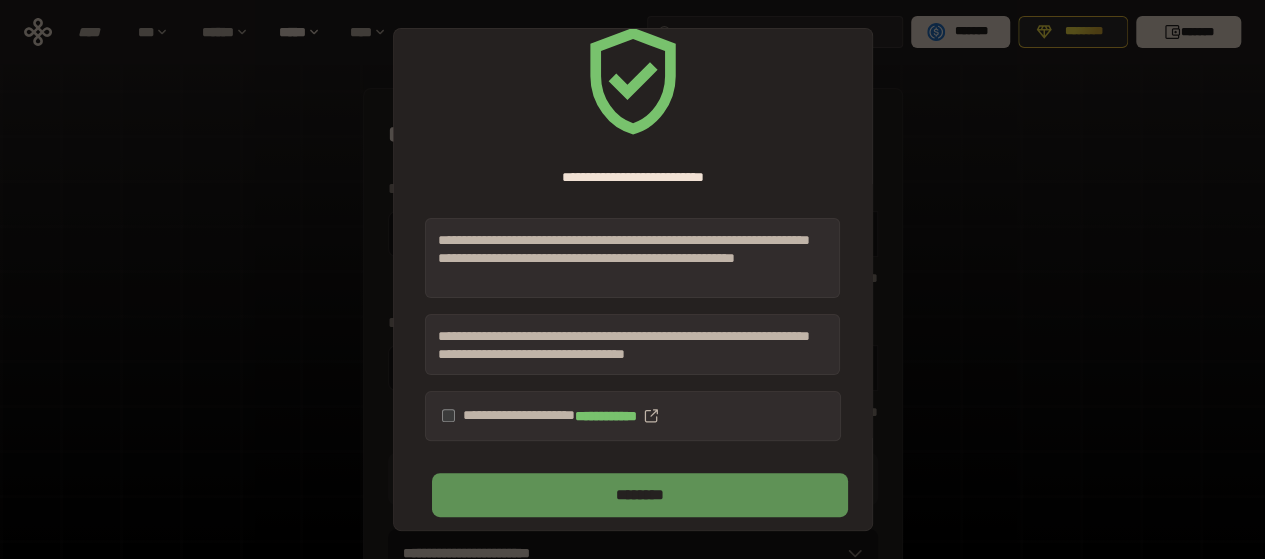 click on "********" at bounding box center (639, 495) 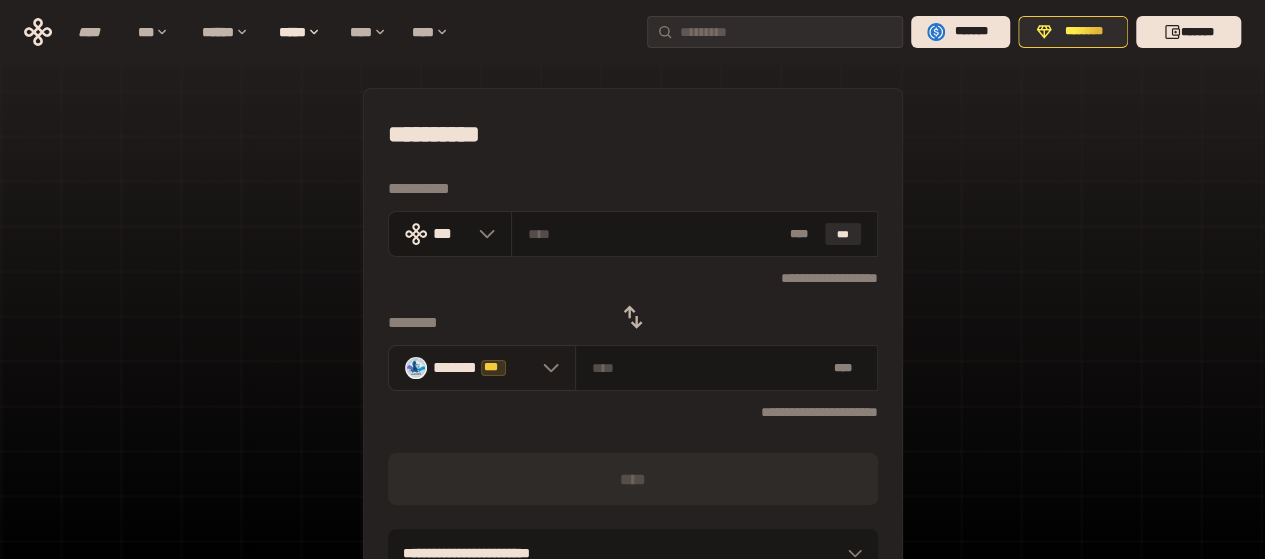 click on "*******   ***" at bounding box center [483, 367] 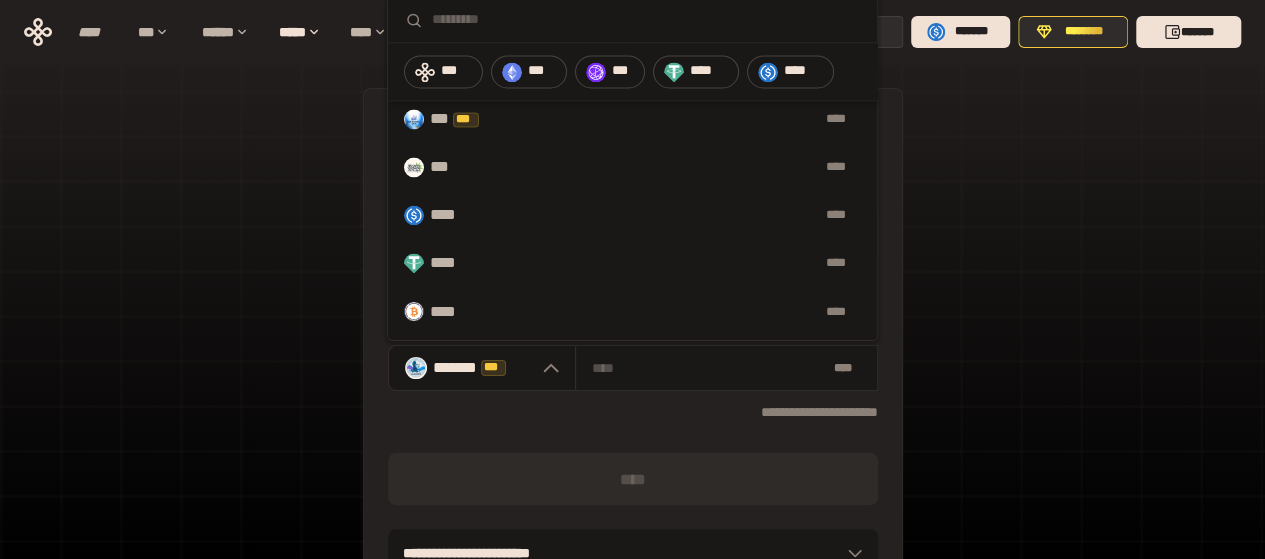 scroll, scrollTop: 1696, scrollLeft: 0, axis: vertical 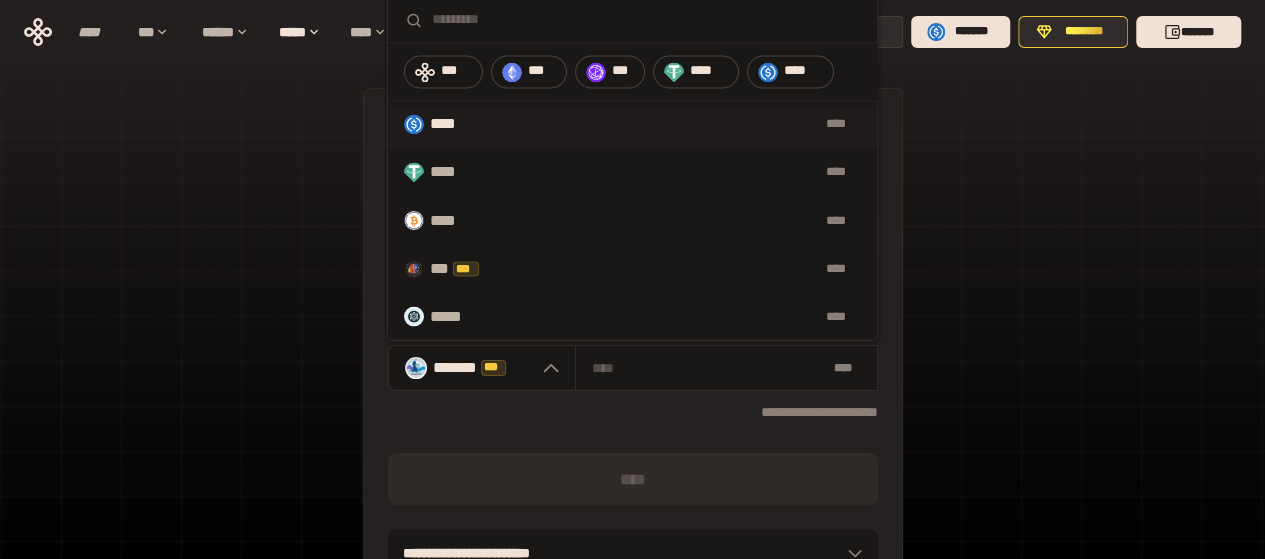 click on "**** ****" at bounding box center [632, 124] 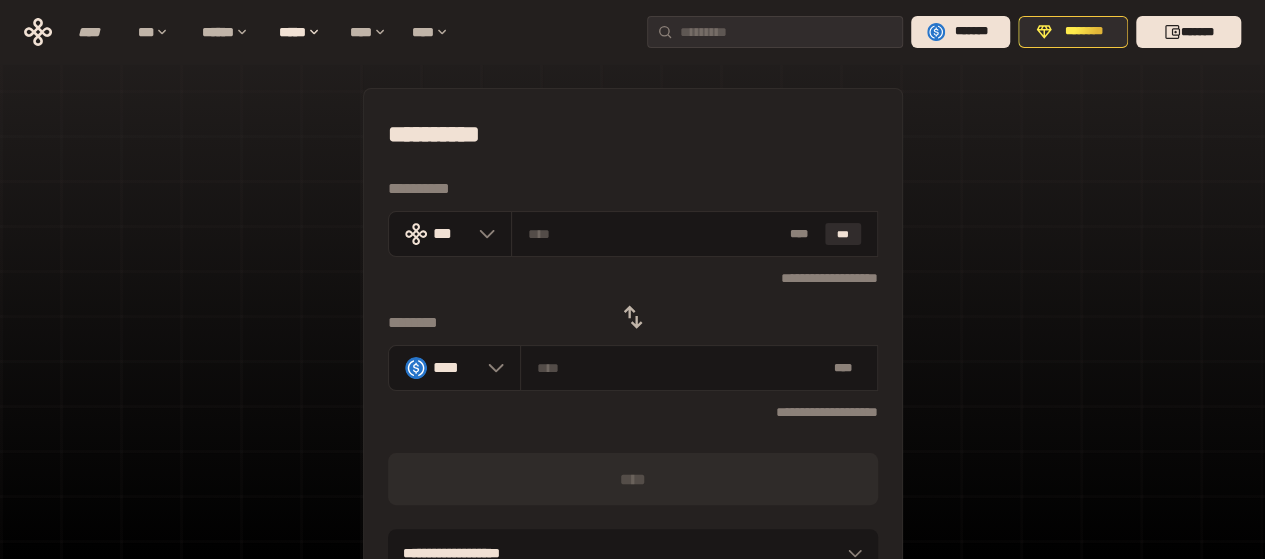 click at bounding box center (633, 317) 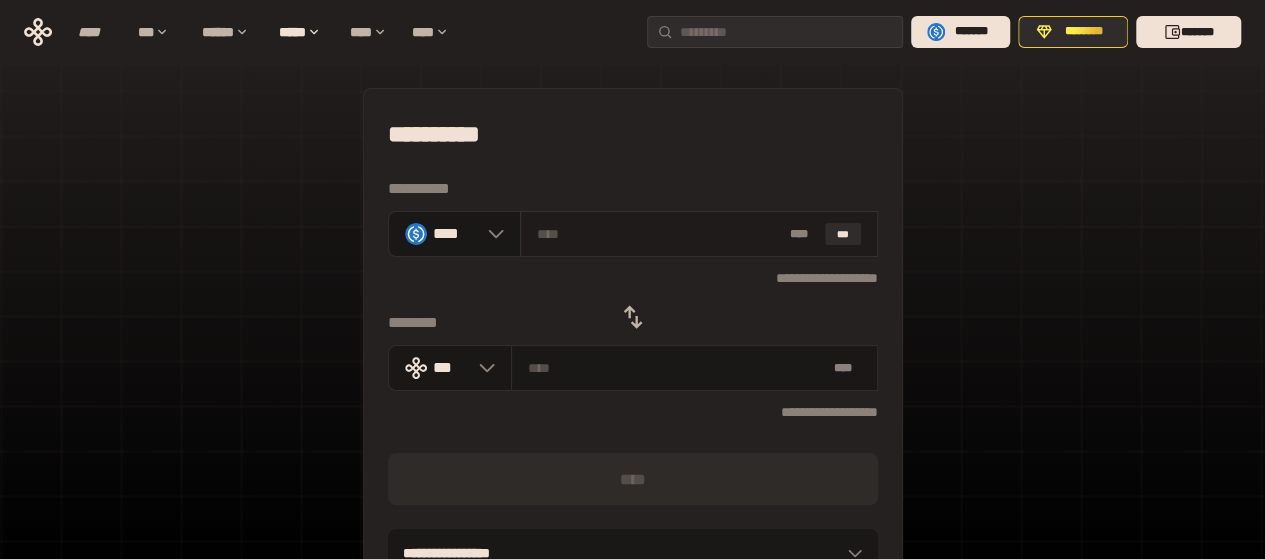 click at bounding box center [659, 234] 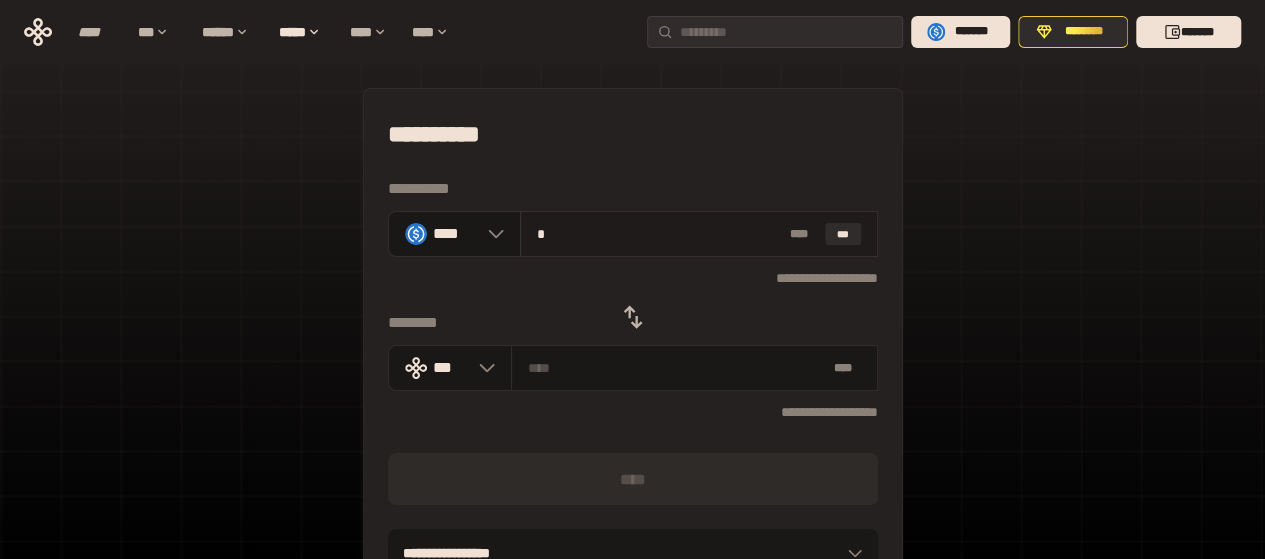 type on "**********" 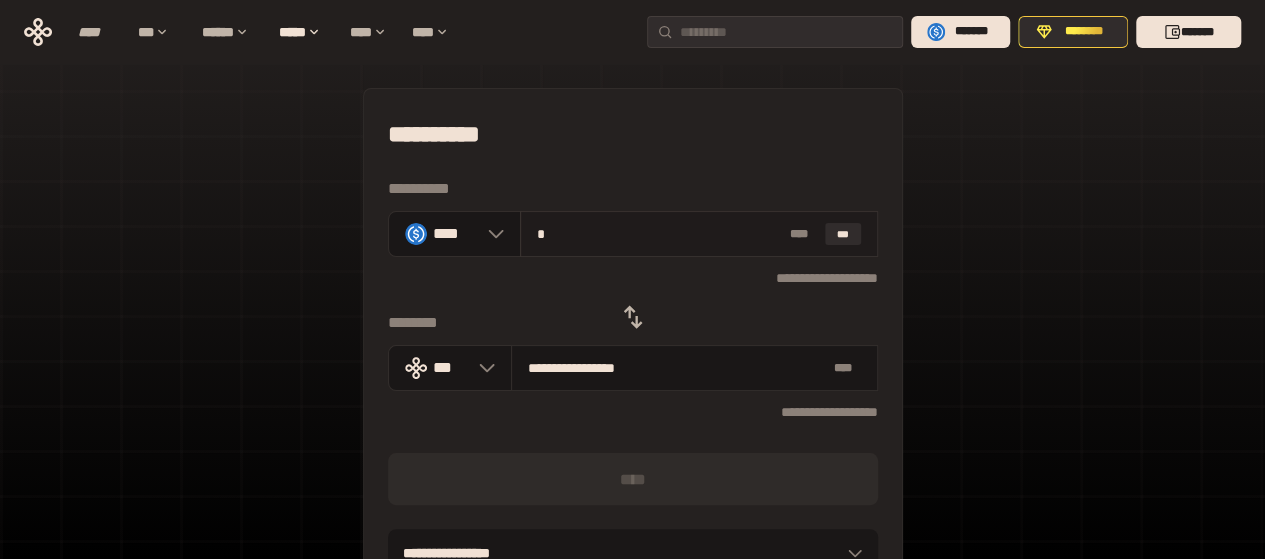 type on "**" 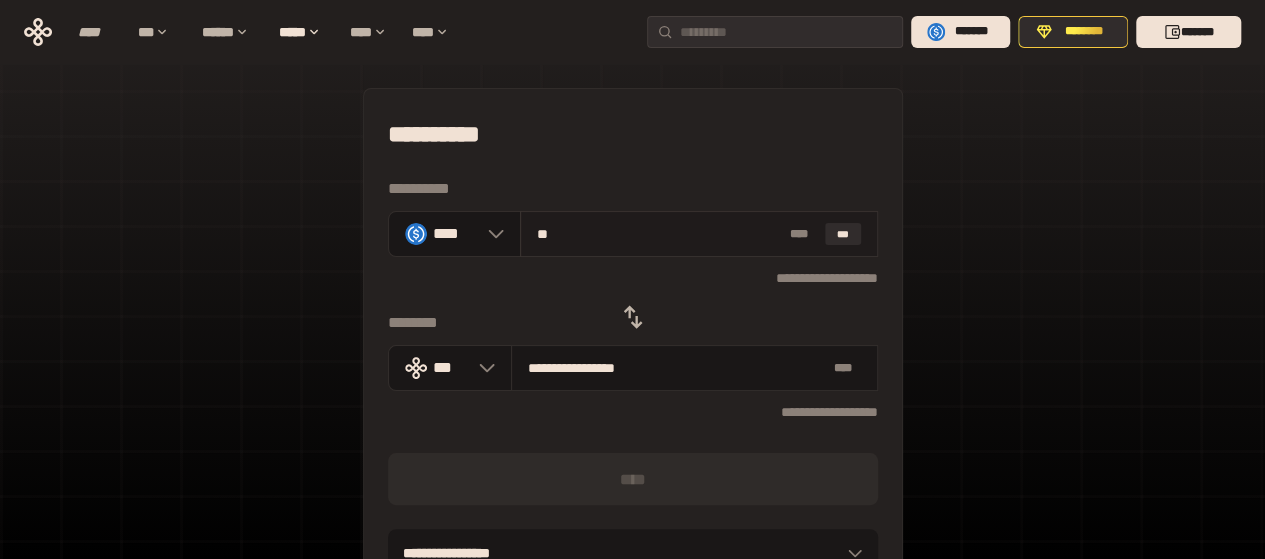 type on "**********" 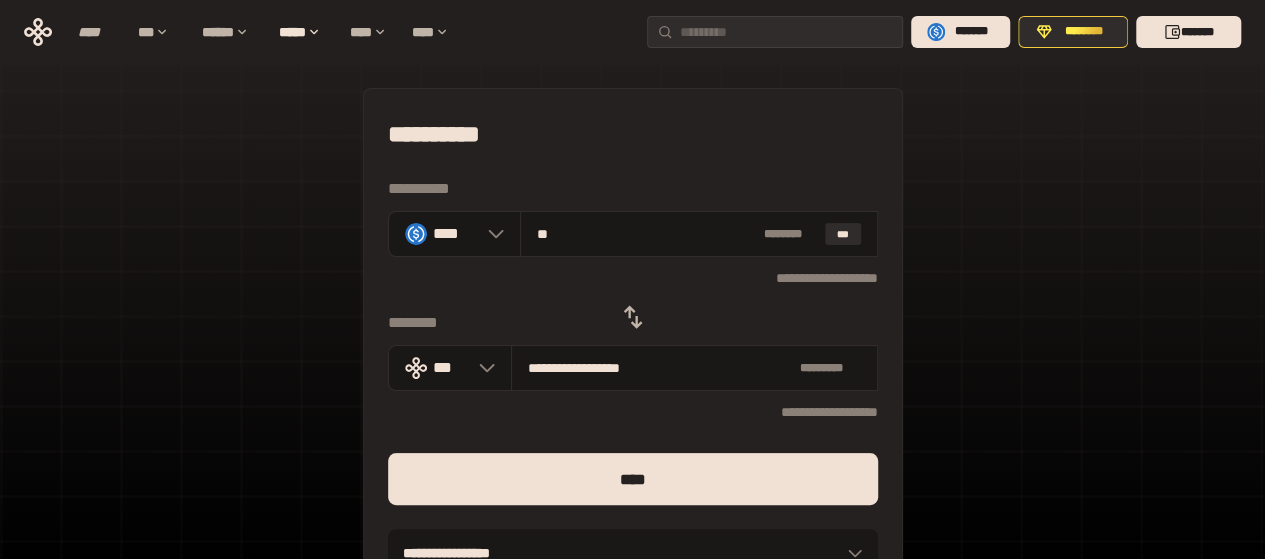type on "**" 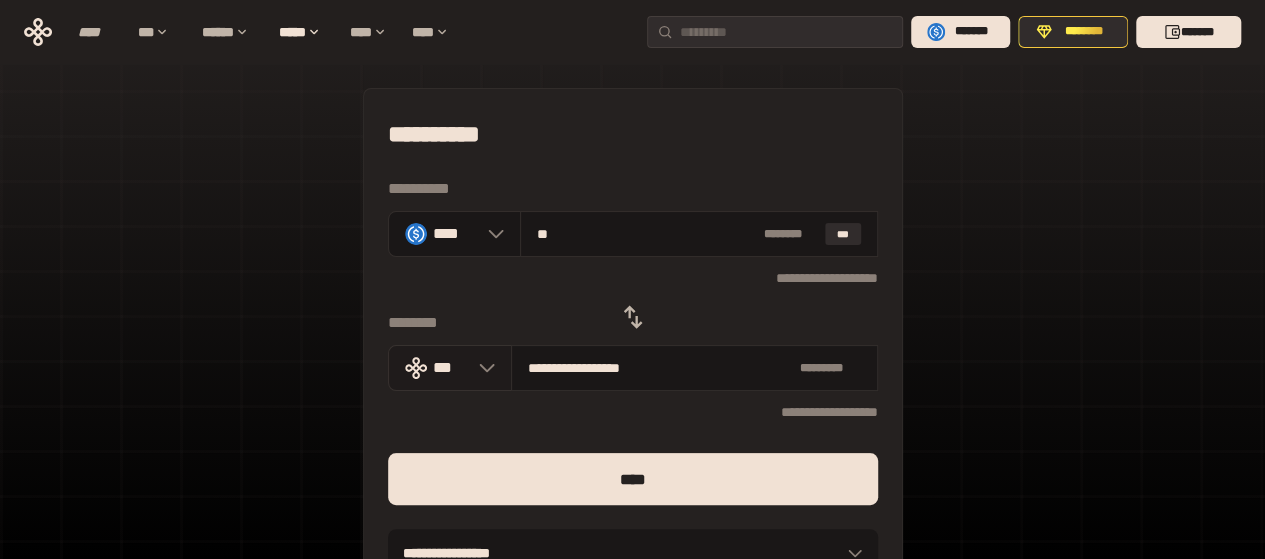 click on "***" at bounding box center [450, 368] 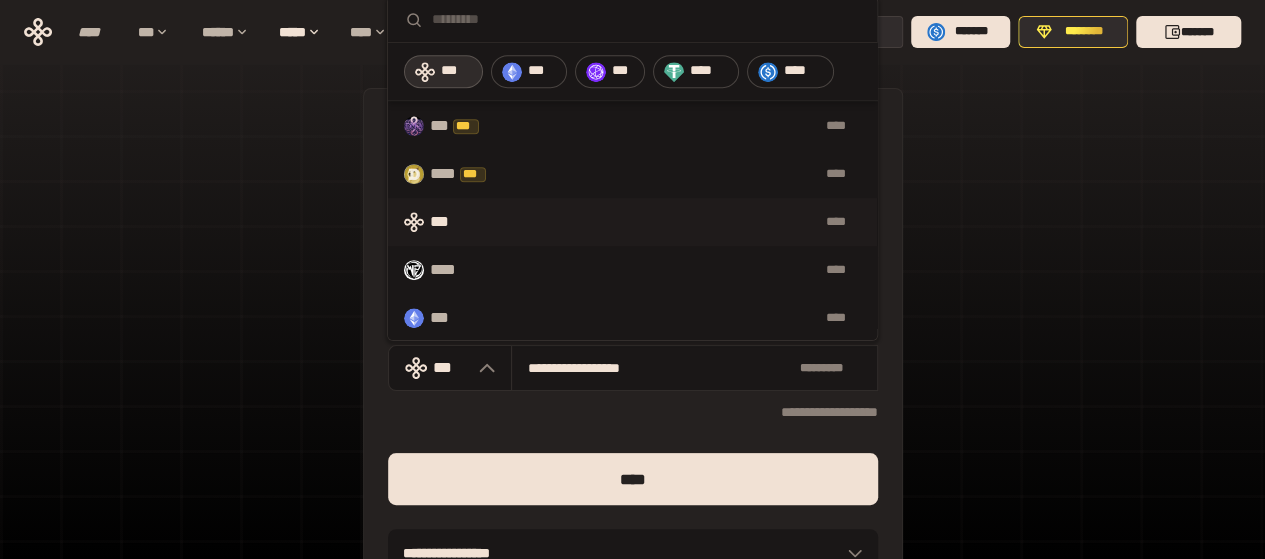scroll, scrollTop: 400, scrollLeft: 0, axis: vertical 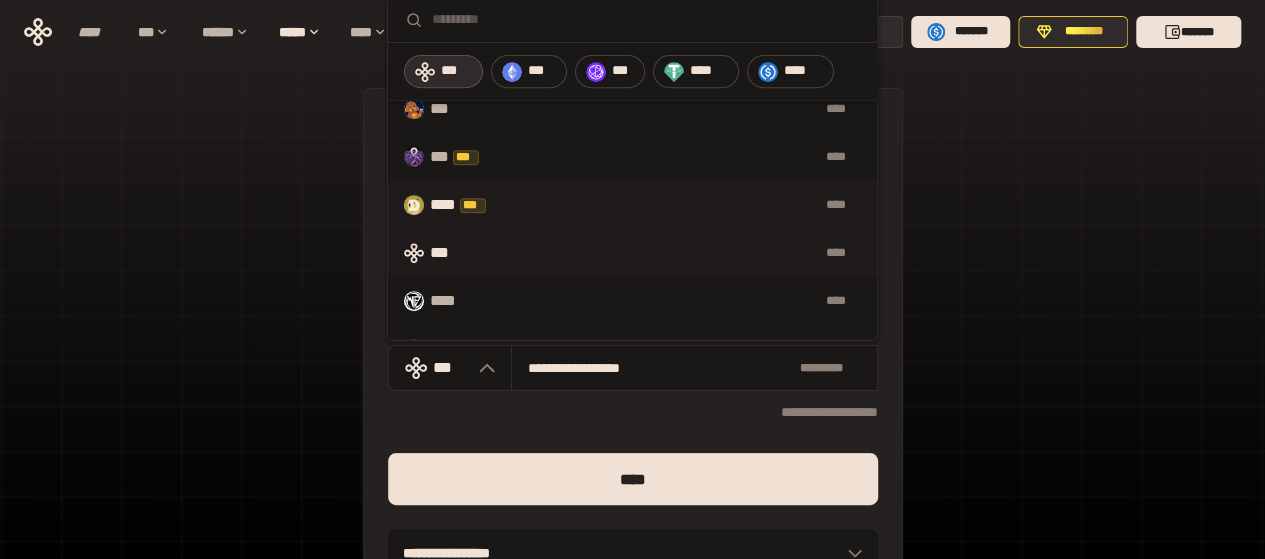click on "****" at bounding box center [687, 205] 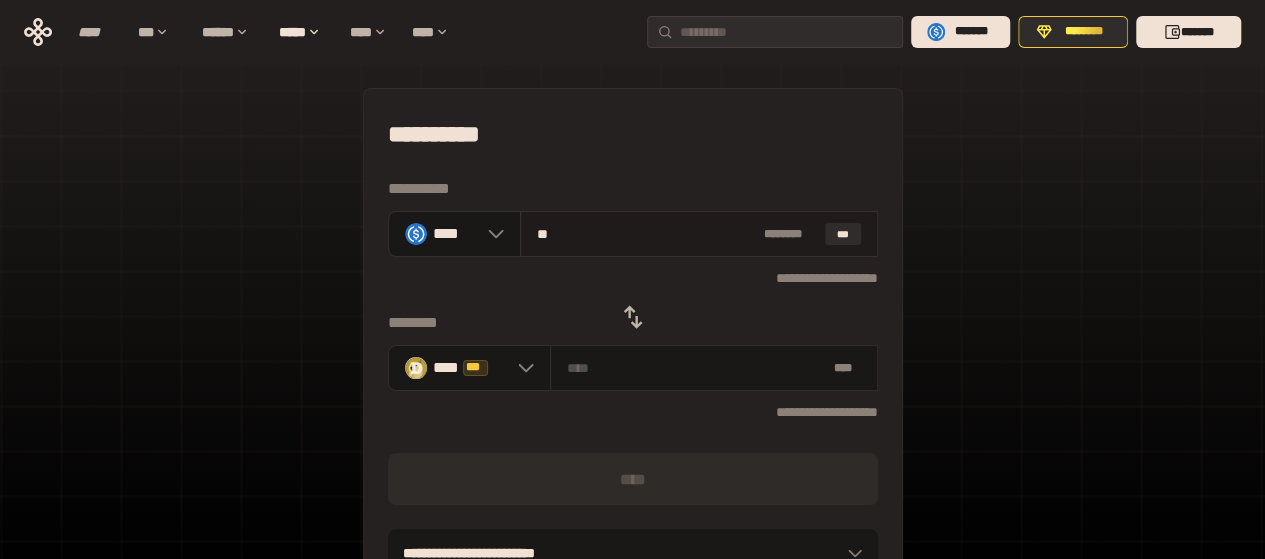 click on "**" at bounding box center [646, 234] 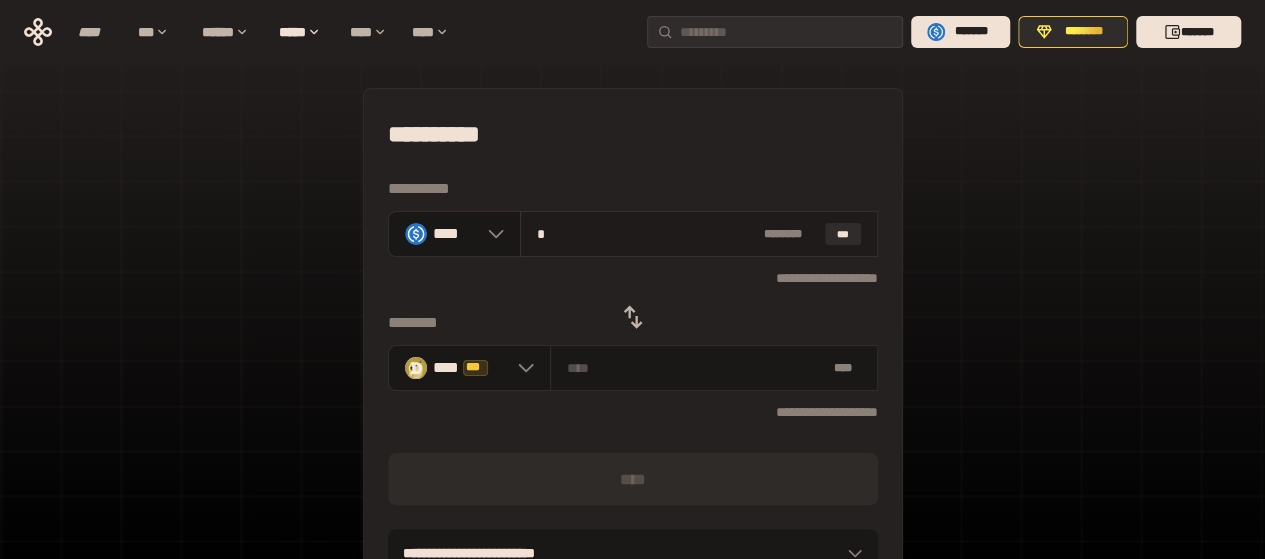 type on "**********" 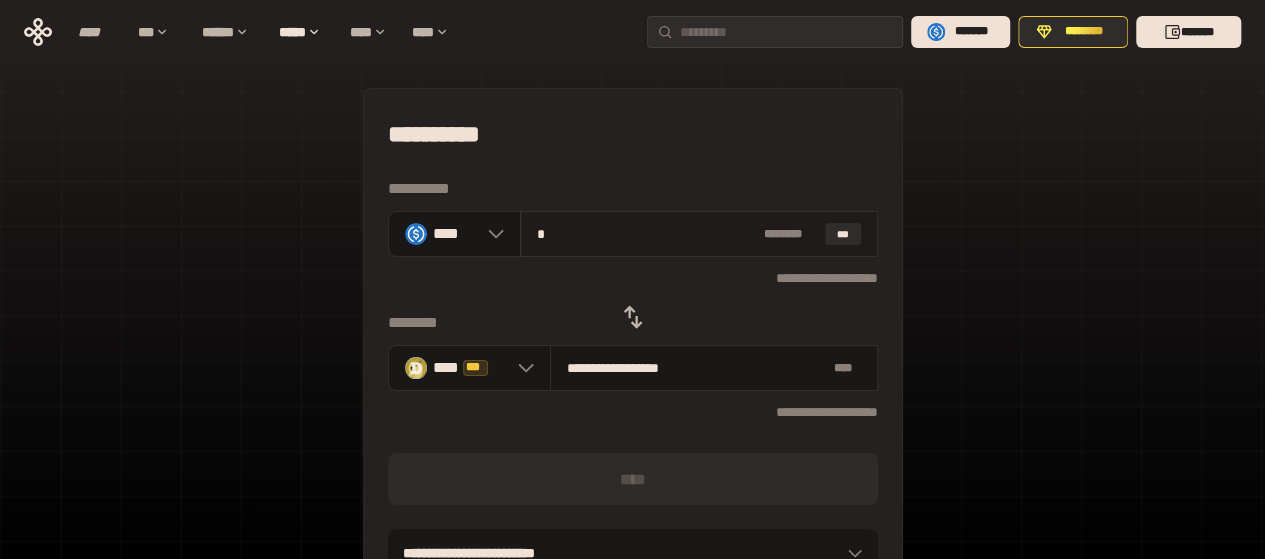 type on "**" 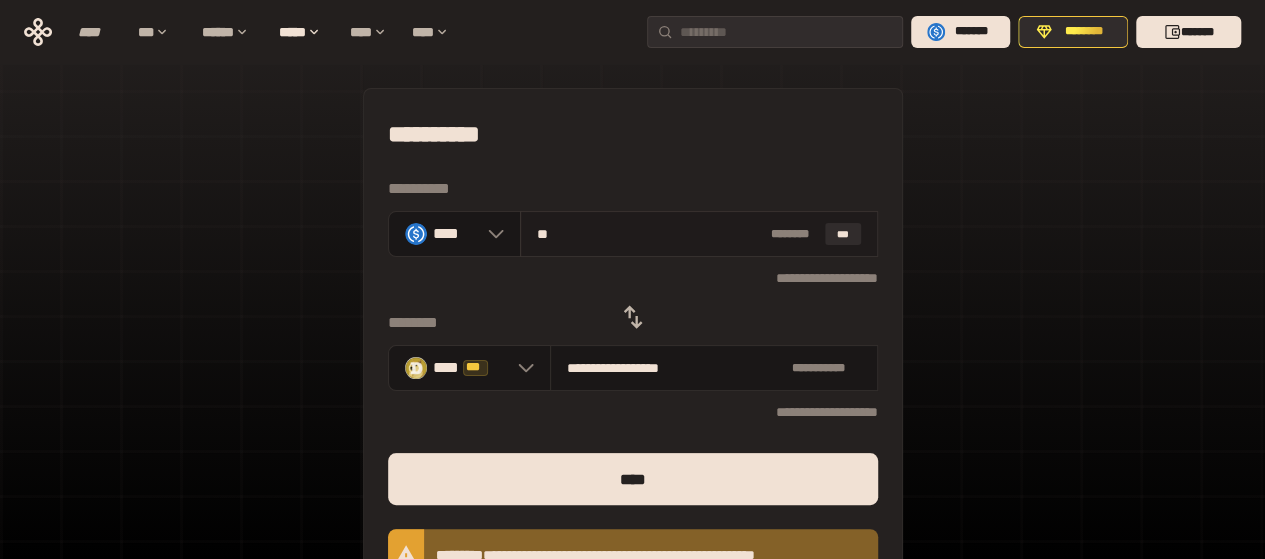 type on "**********" 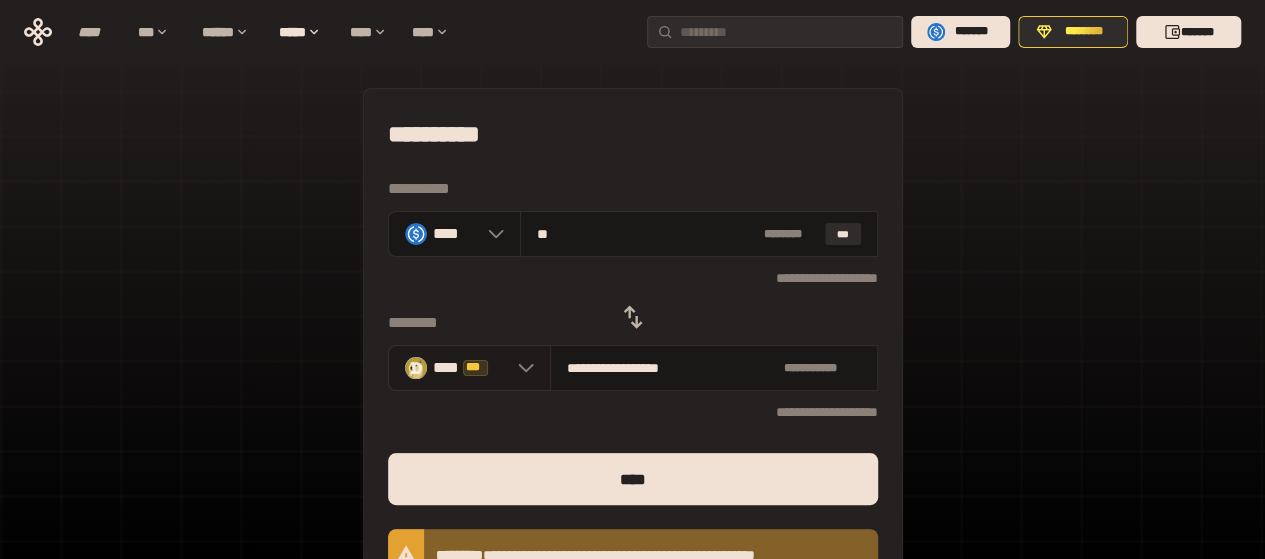 click on "****   ***" at bounding box center [469, 368] 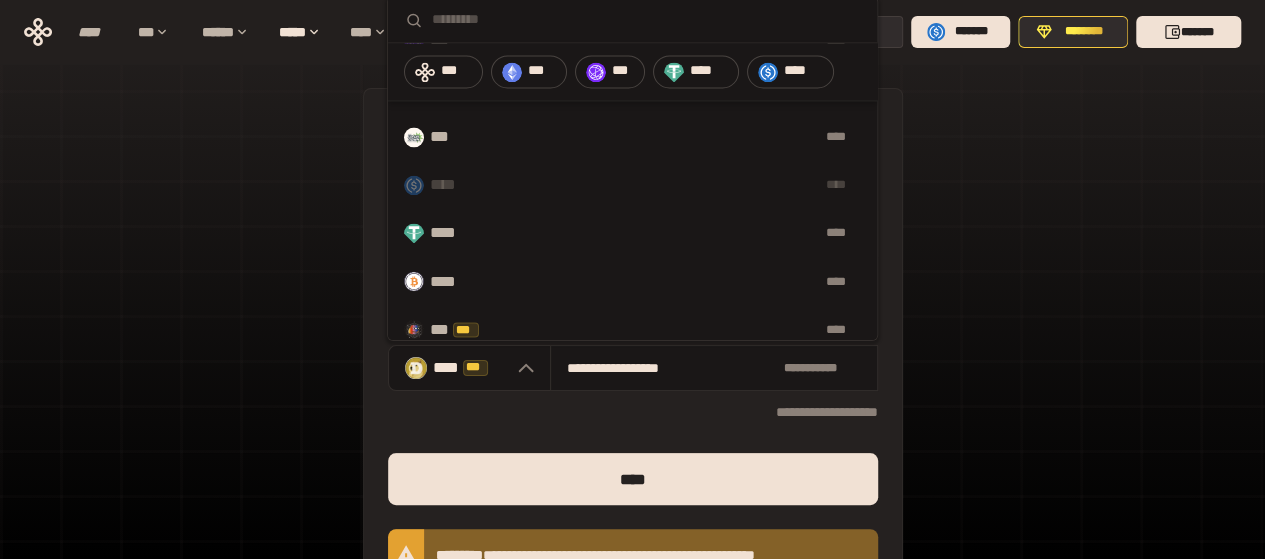 scroll, scrollTop: 1696, scrollLeft: 0, axis: vertical 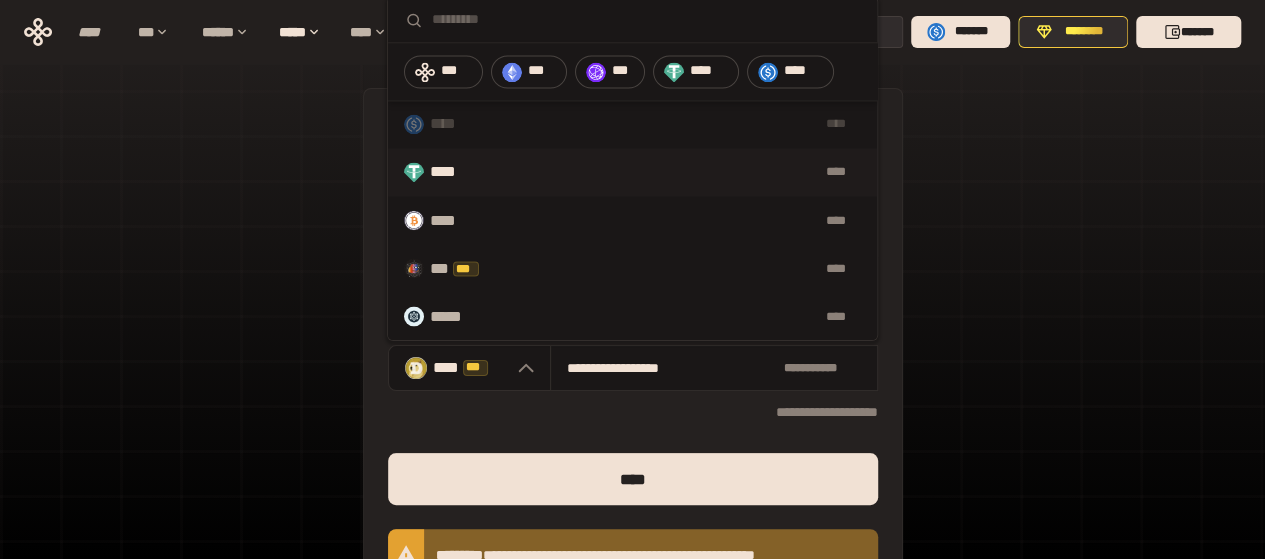 click on "****" at bounding box center [672, 172] 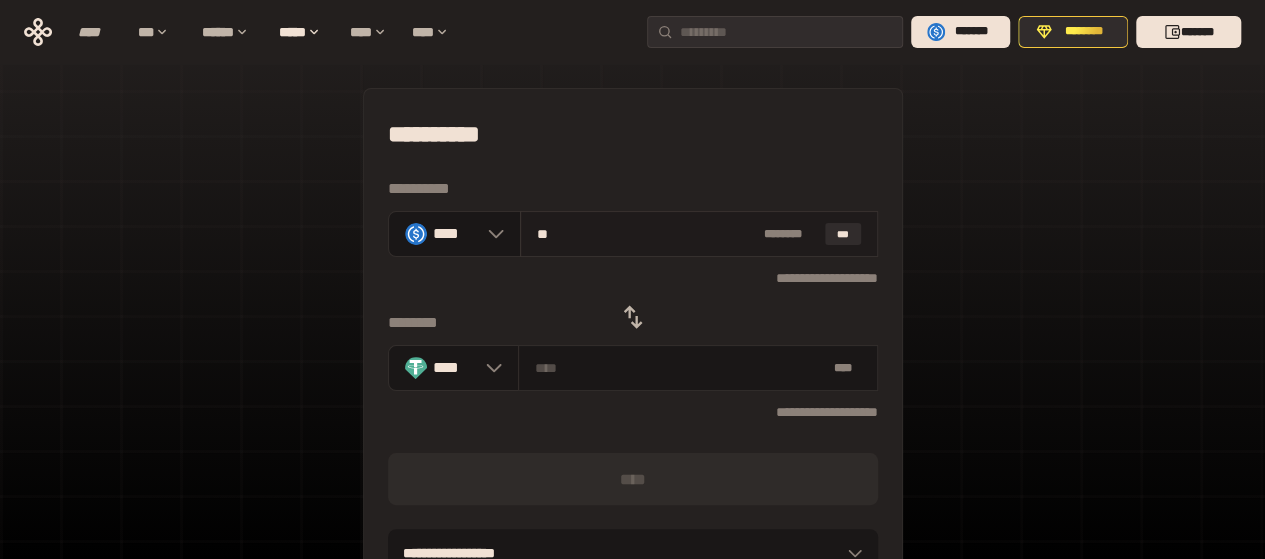 click on "**" at bounding box center [646, 234] 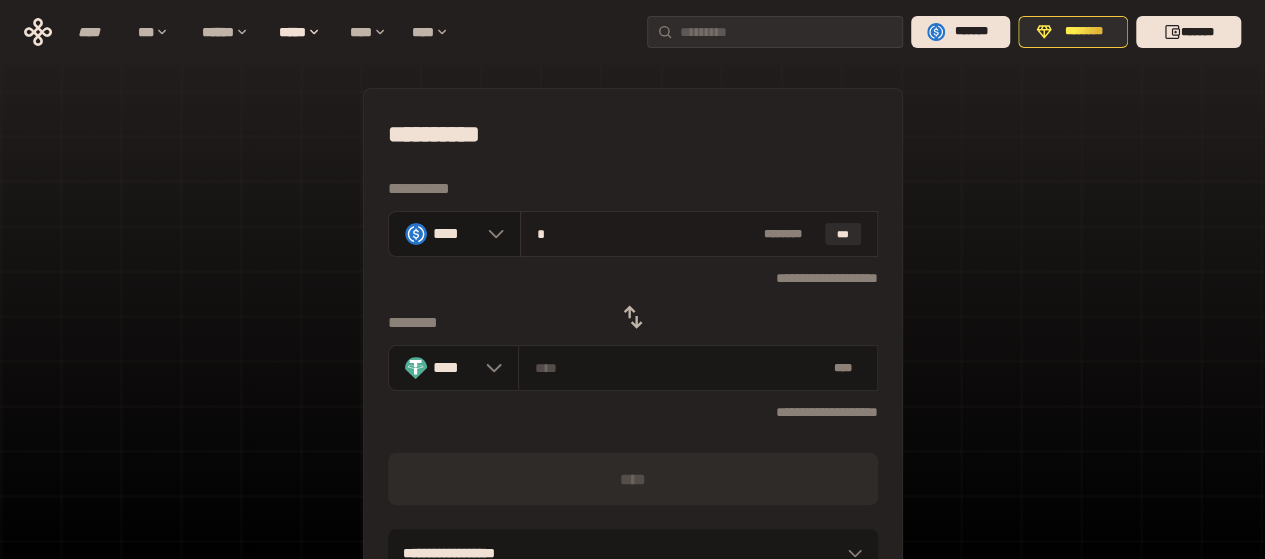 type on "********" 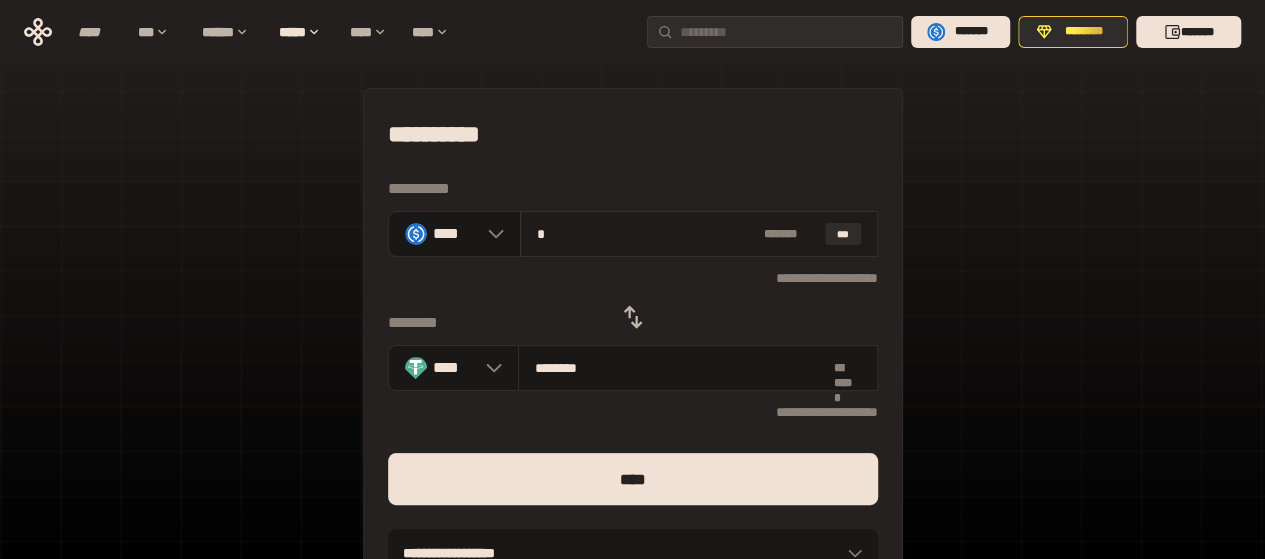type on "**" 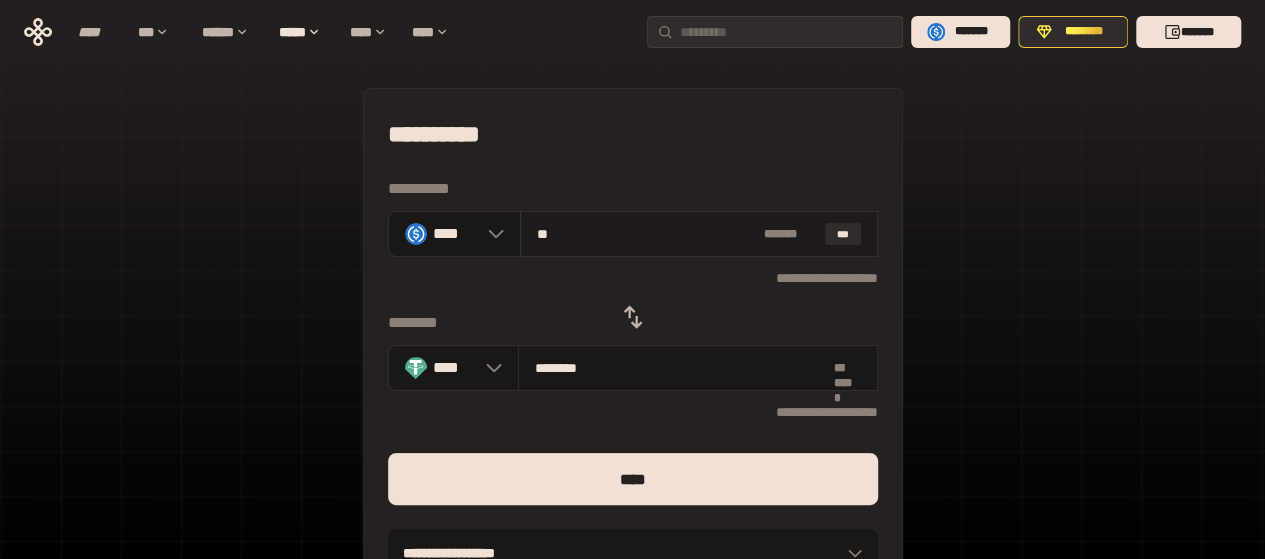 type on "*********" 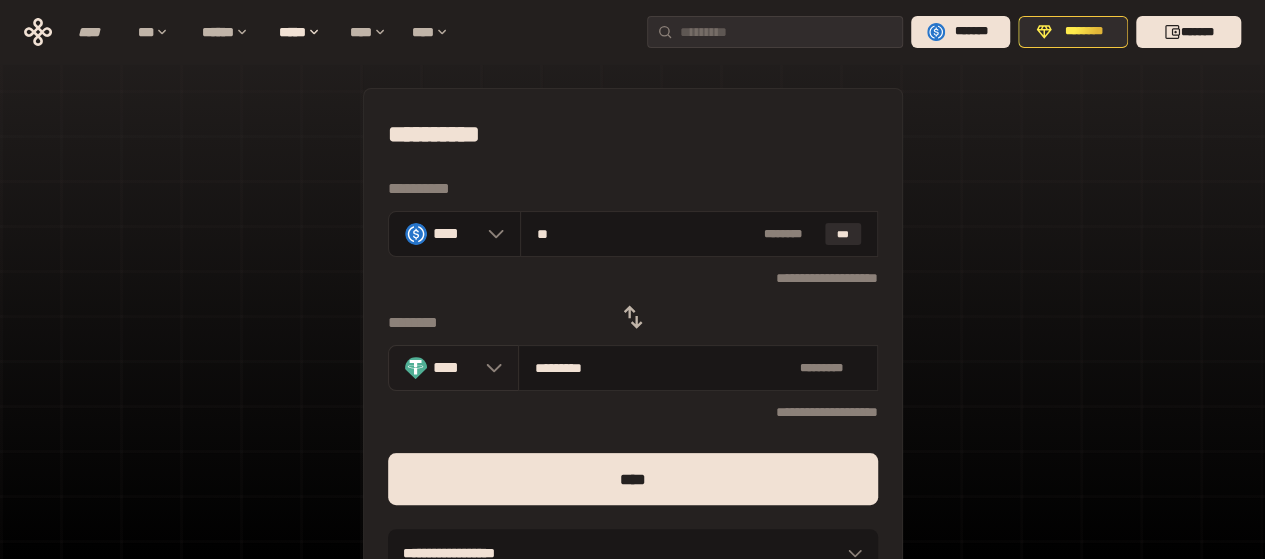 click on "****" at bounding box center [455, 367] 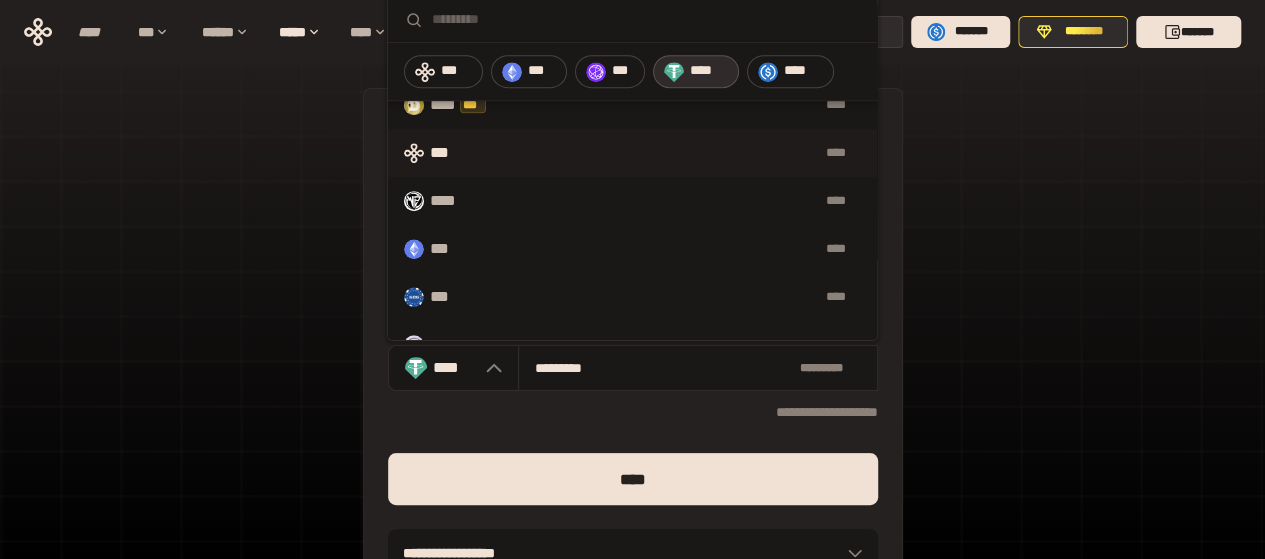 scroll, scrollTop: 400, scrollLeft: 0, axis: vertical 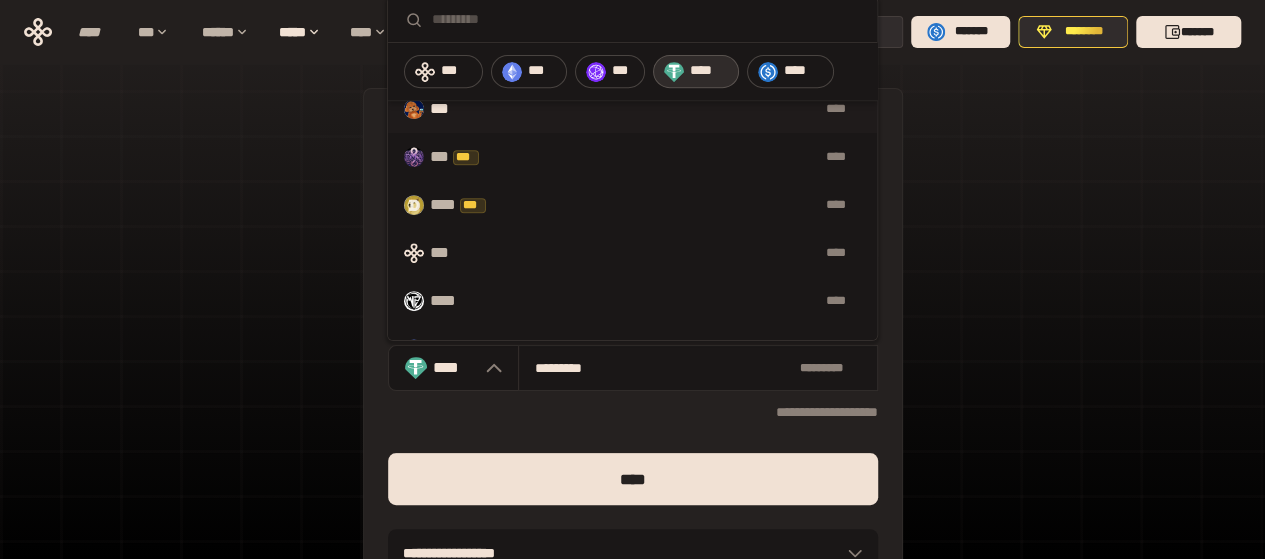 click on "****" at bounding box center [669, 109] 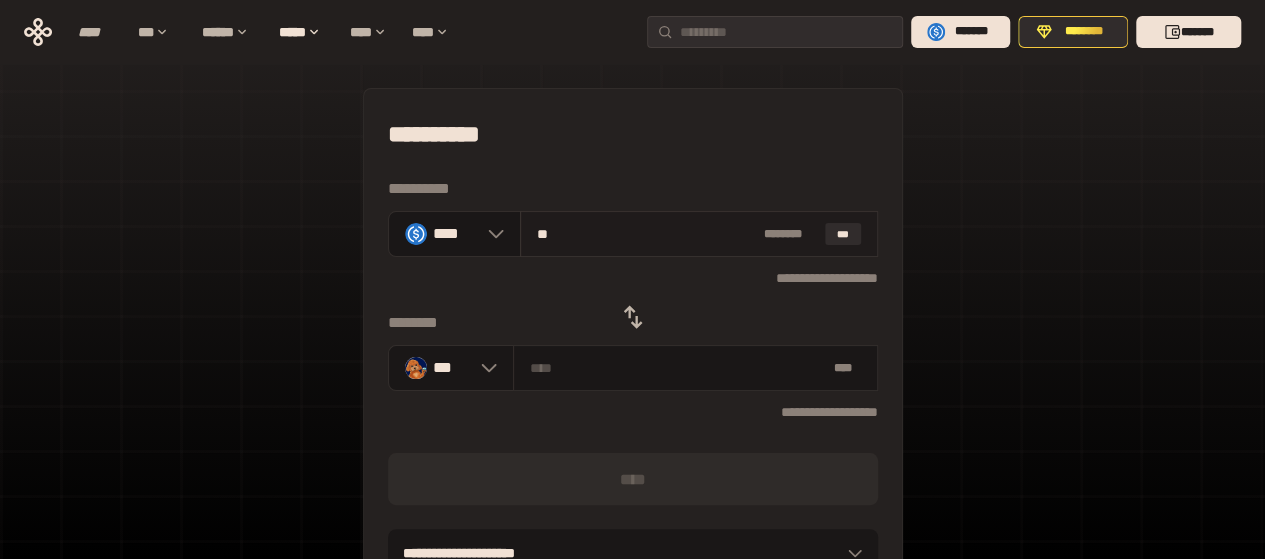 drag, startPoint x: 612, startPoint y: 254, endPoint x: 613, endPoint y: 235, distance: 19.026299 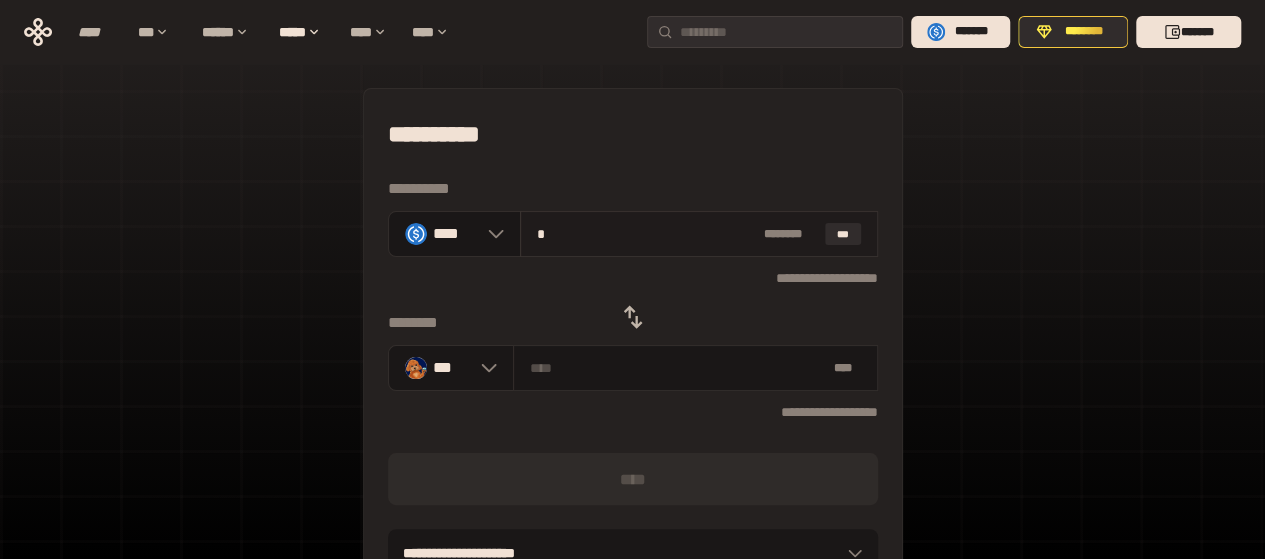 type on "**********" 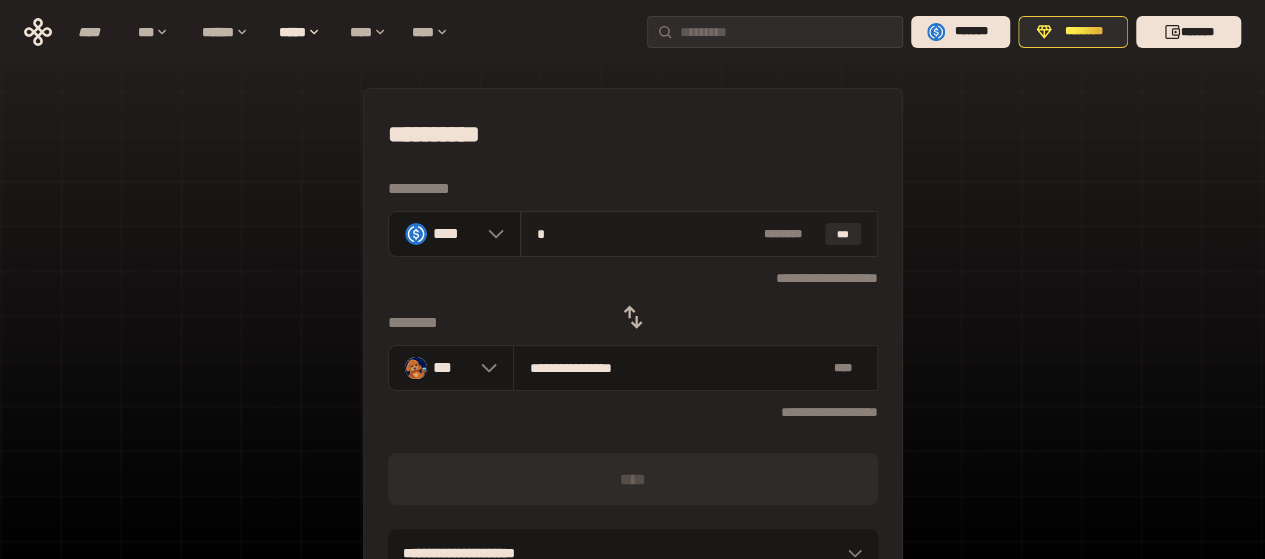 type on "**" 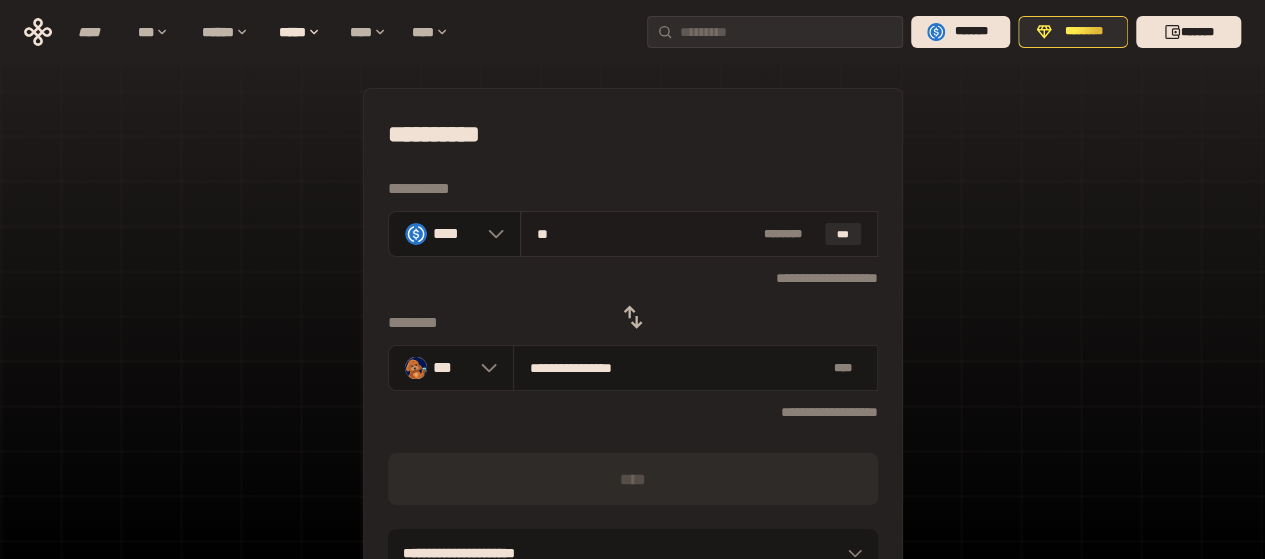 type on "**********" 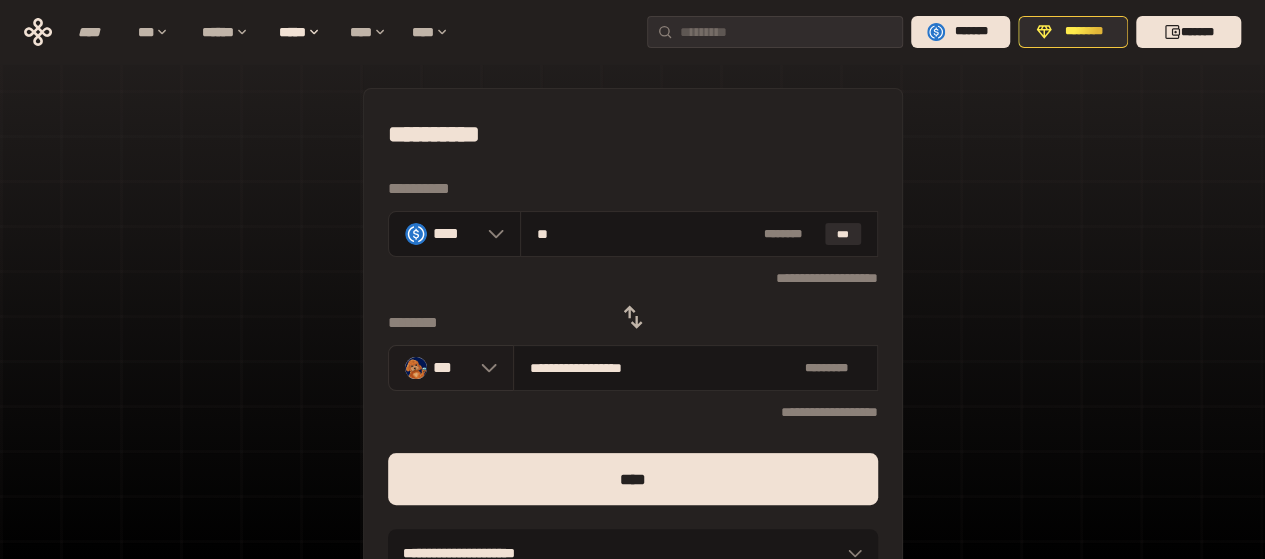 click on "***" at bounding box center [451, 368] 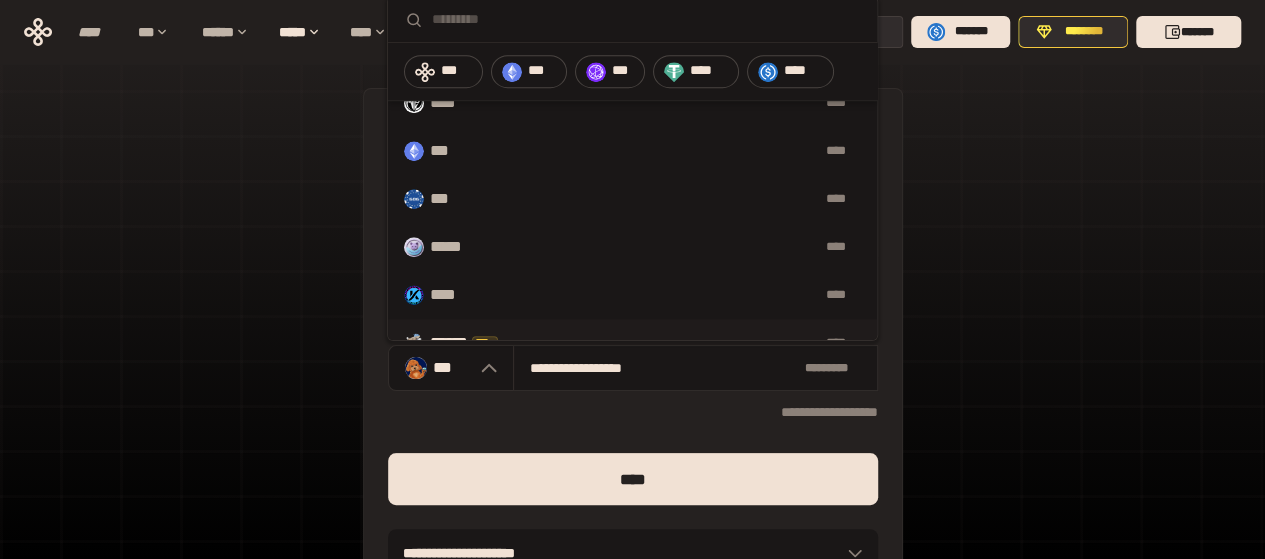 scroll, scrollTop: 700, scrollLeft: 0, axis: vertical 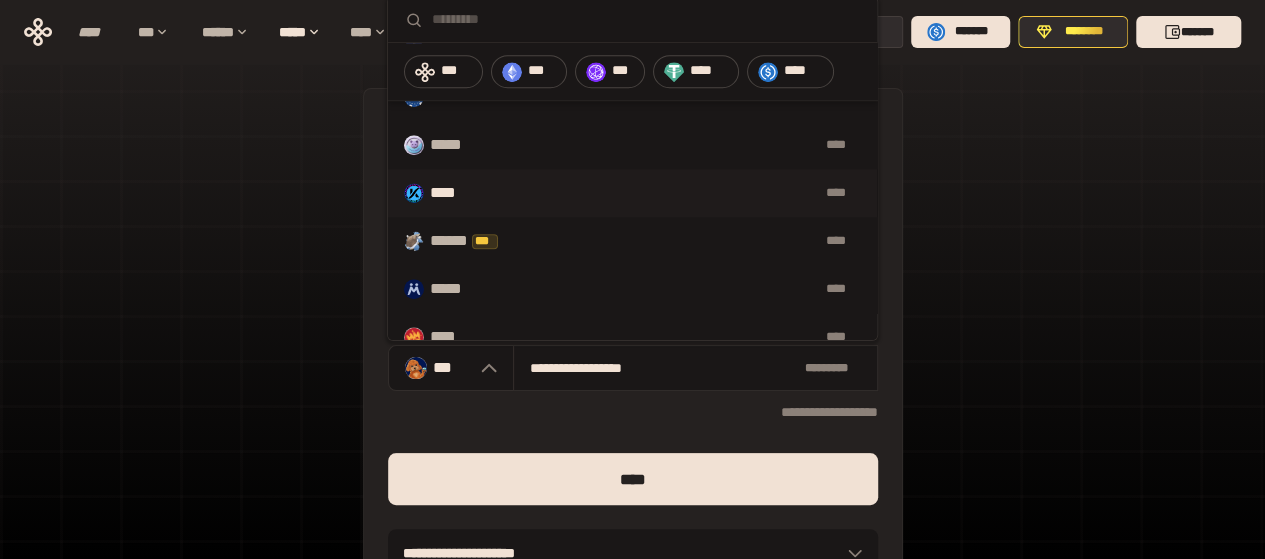click on "**** ****" at bounding box center [632, 193] 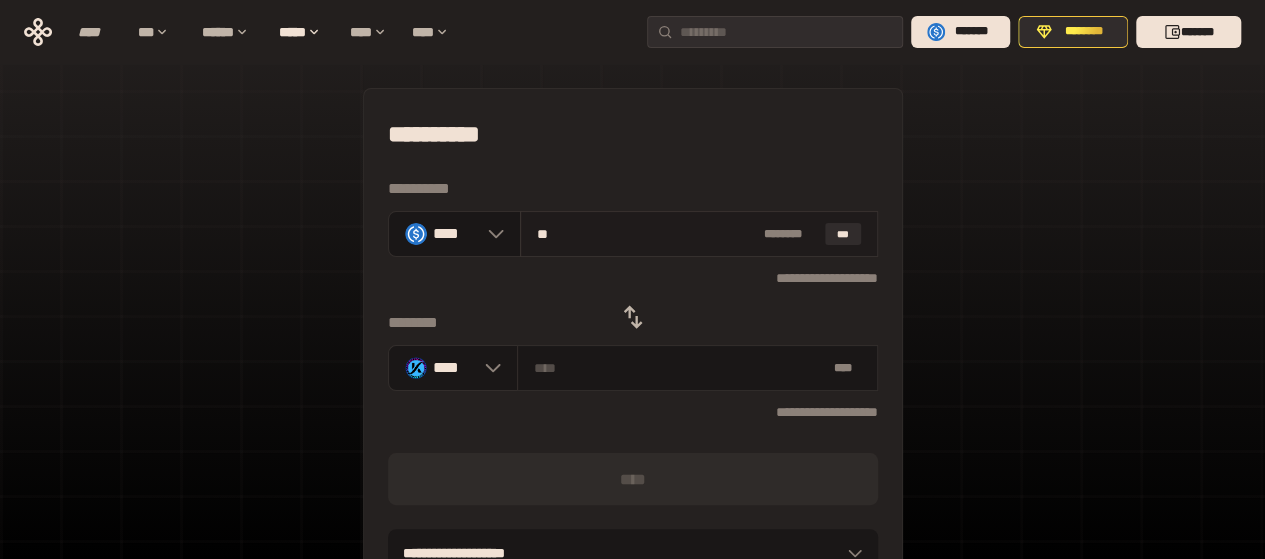 click on "**" at bounding box center [646, 234] 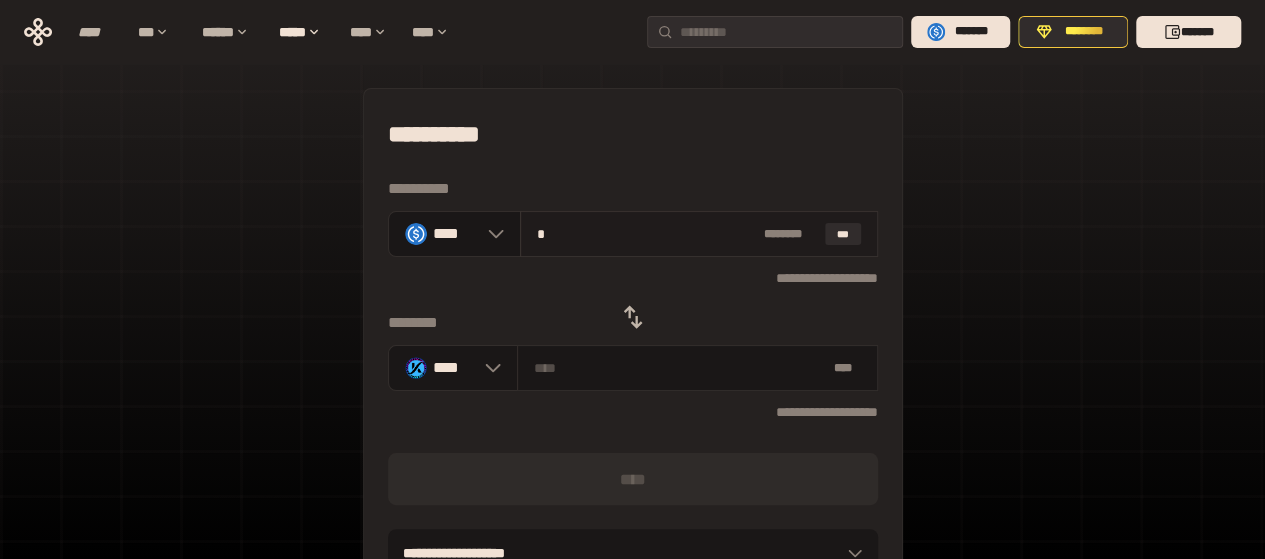 type on "**********" 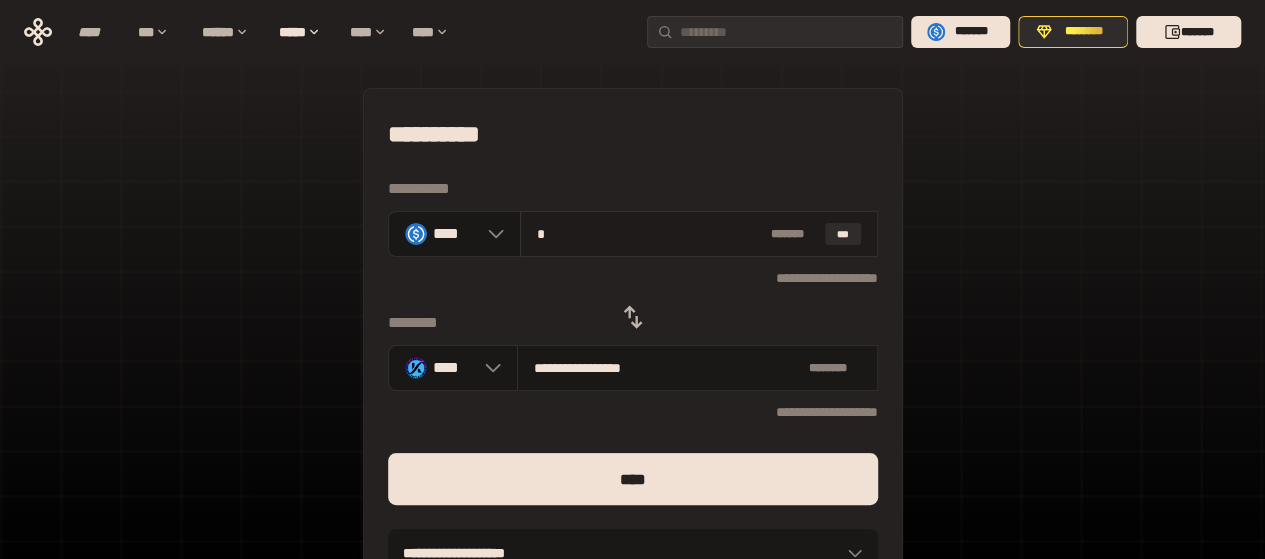 type on "**" 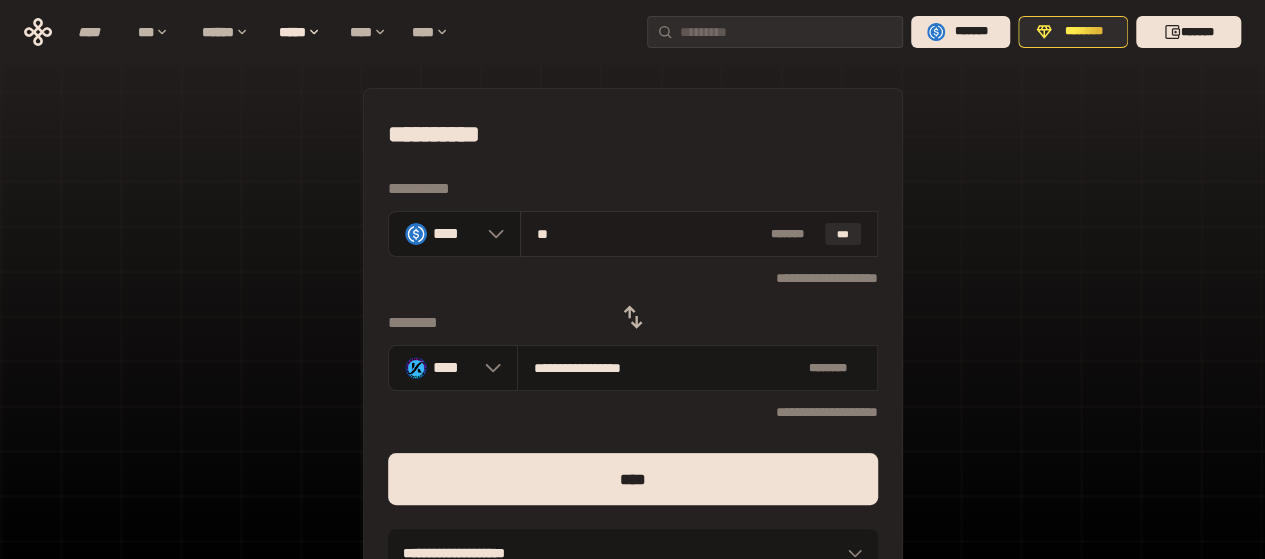 type on "**********" 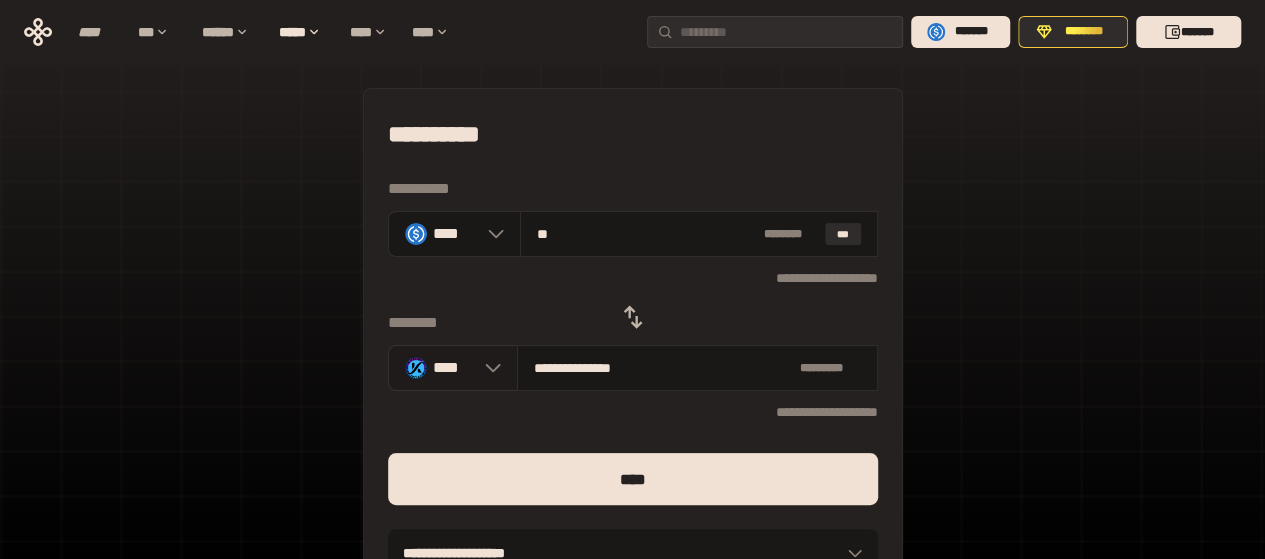 click at bounding box center [488, 368] 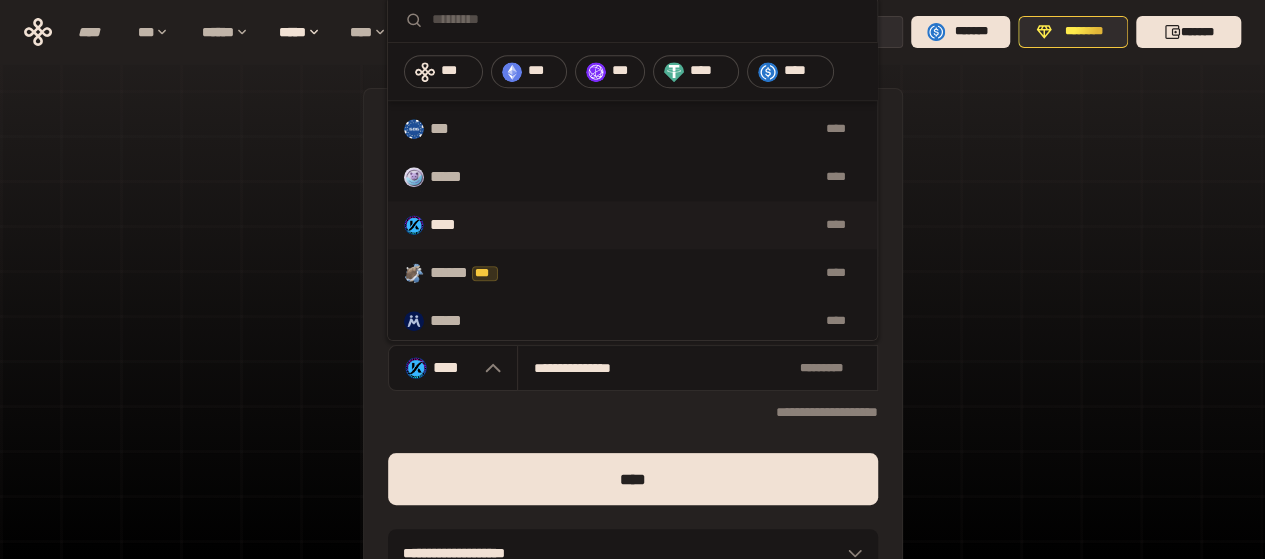 scroll, scrollTop: 700, scrollLeft: 0, axis: vertical 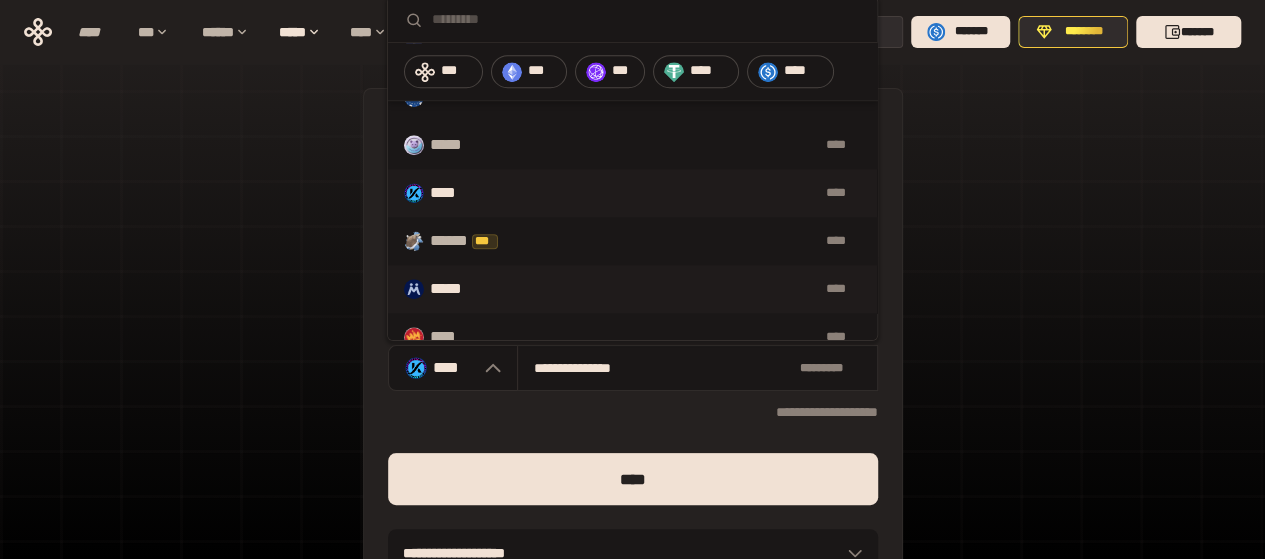 click on "****" at bounding box center [679, 289] 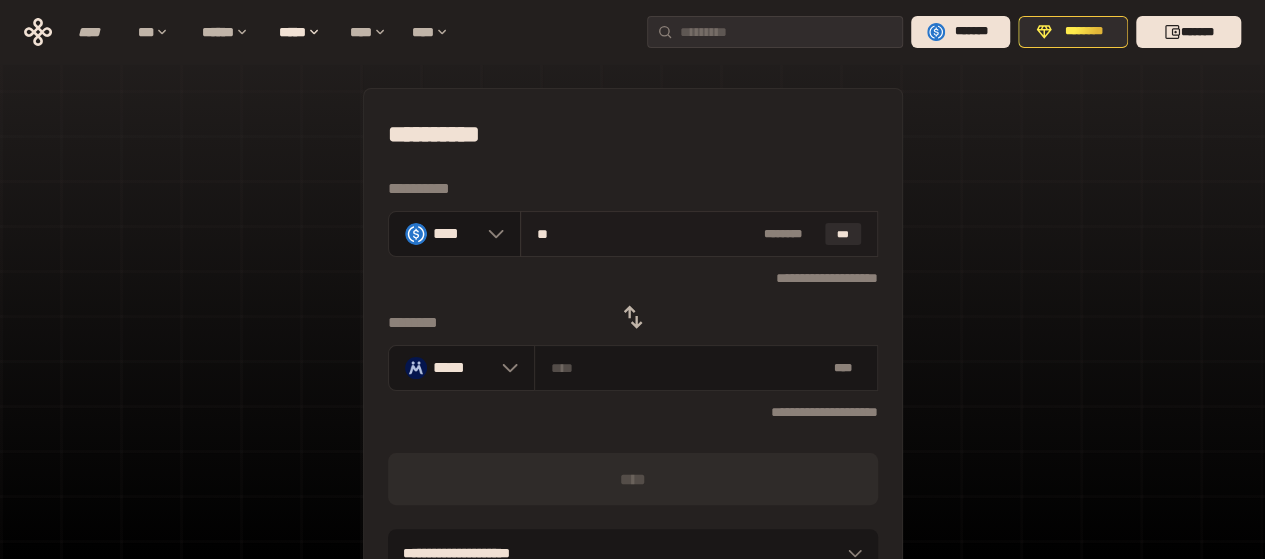 click on "**" at bounding box center (646, 234) 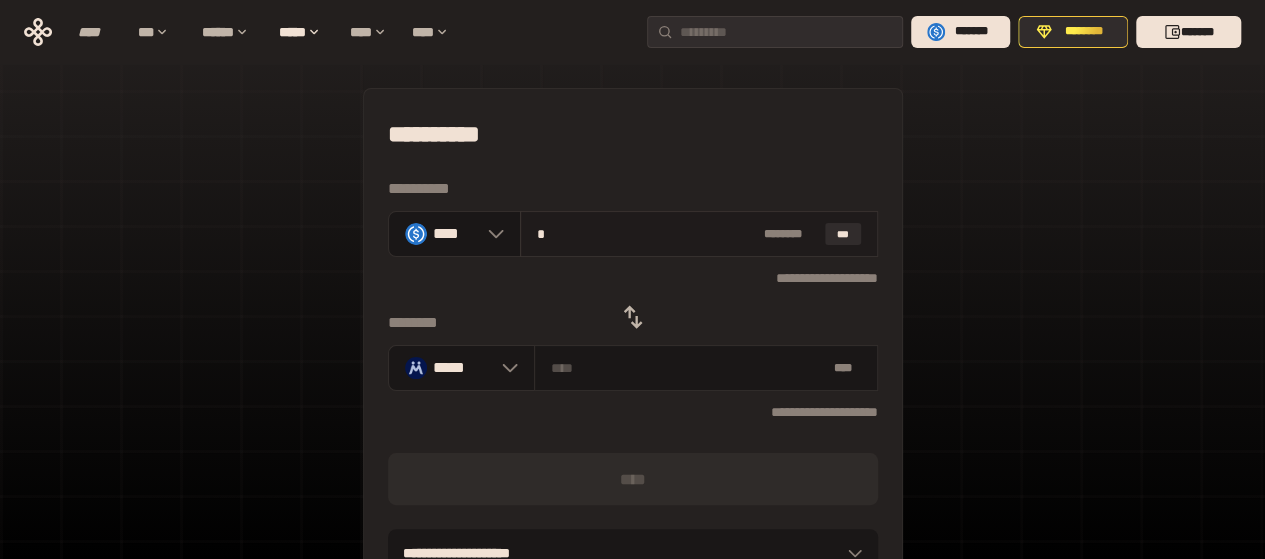 type on "**********" 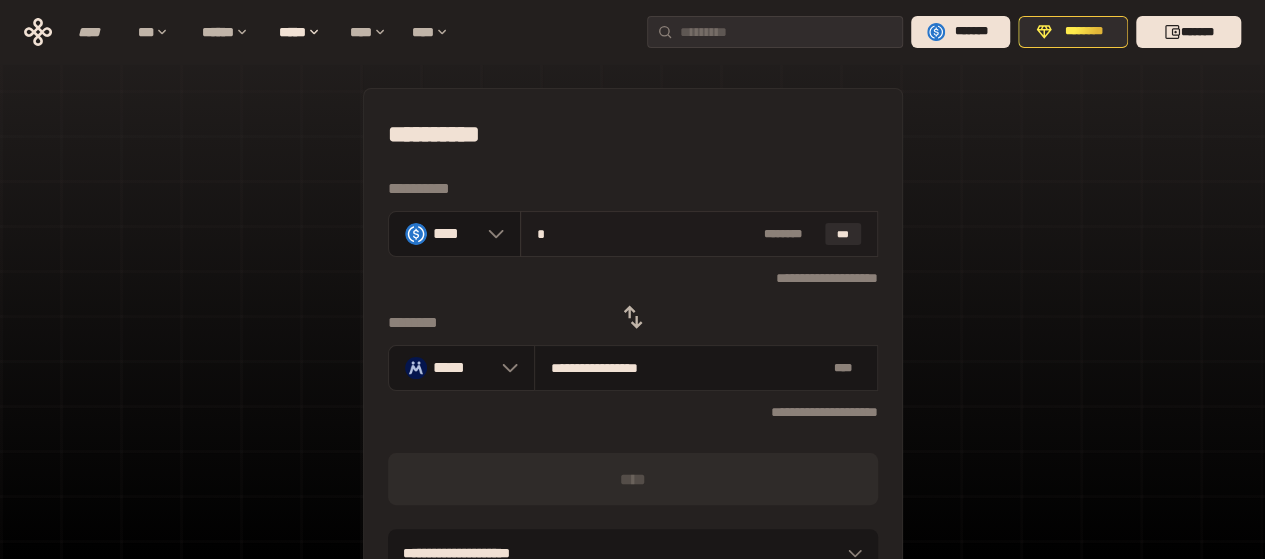 type on "**" 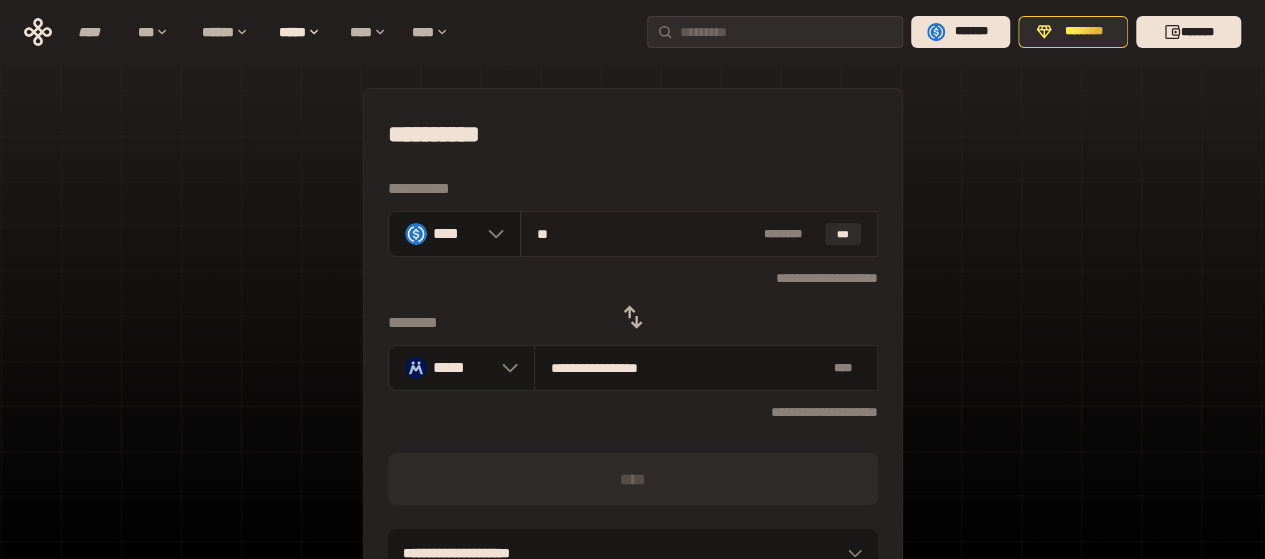 type on "**********" 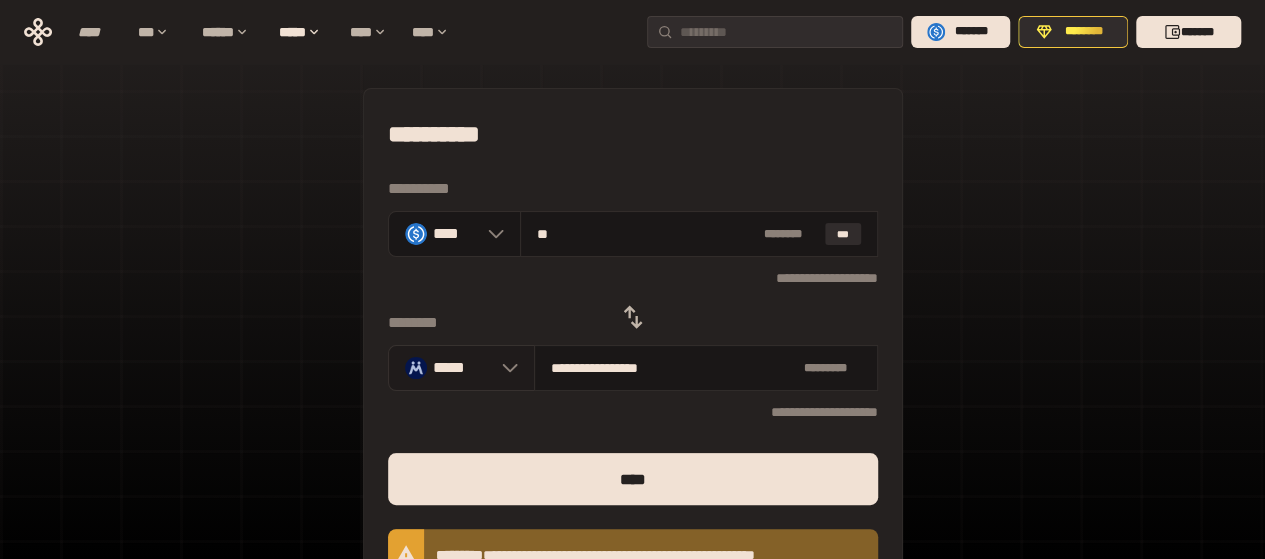 click on "*****" at bounding box center (461, 368) 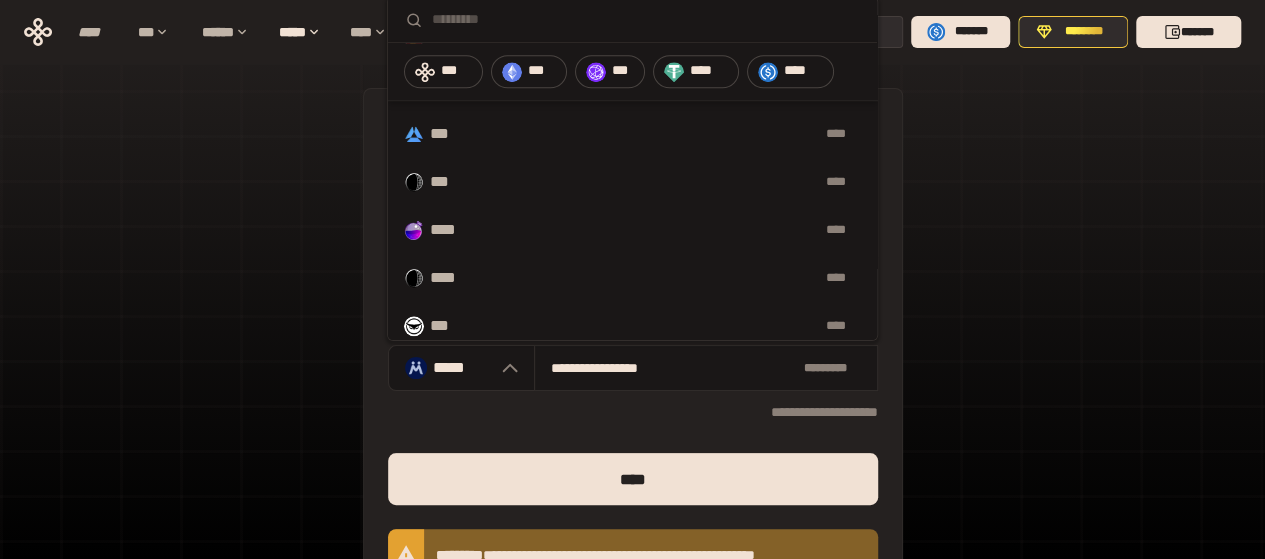 scroll, scrollTop: 1000, scrollLeft: 0, axis: vertical 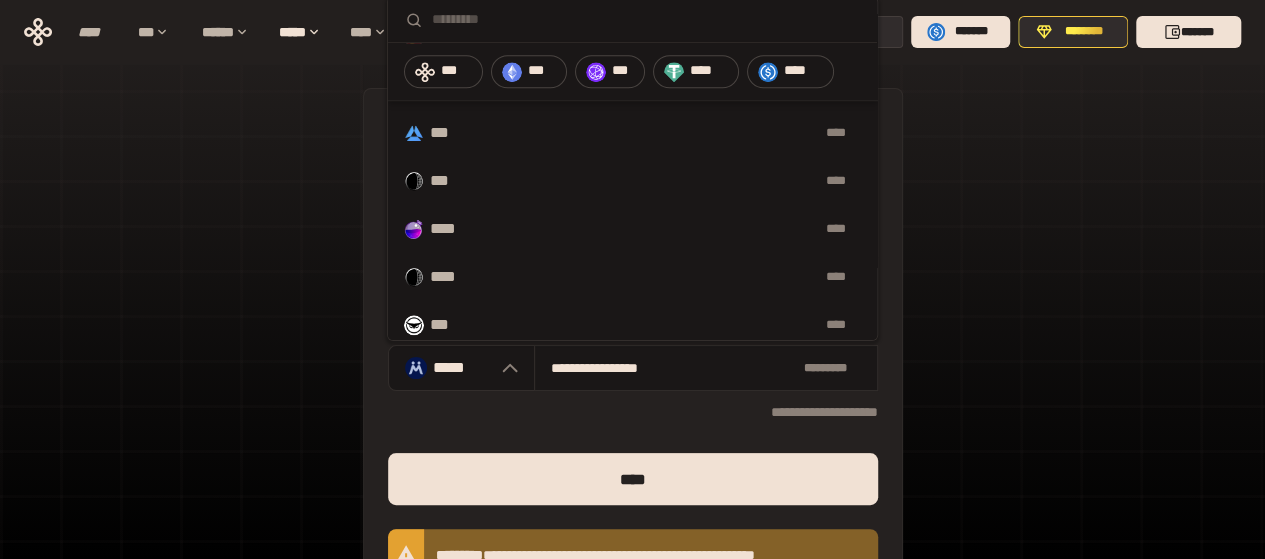 click on "****" at bounding box center (674, 229) 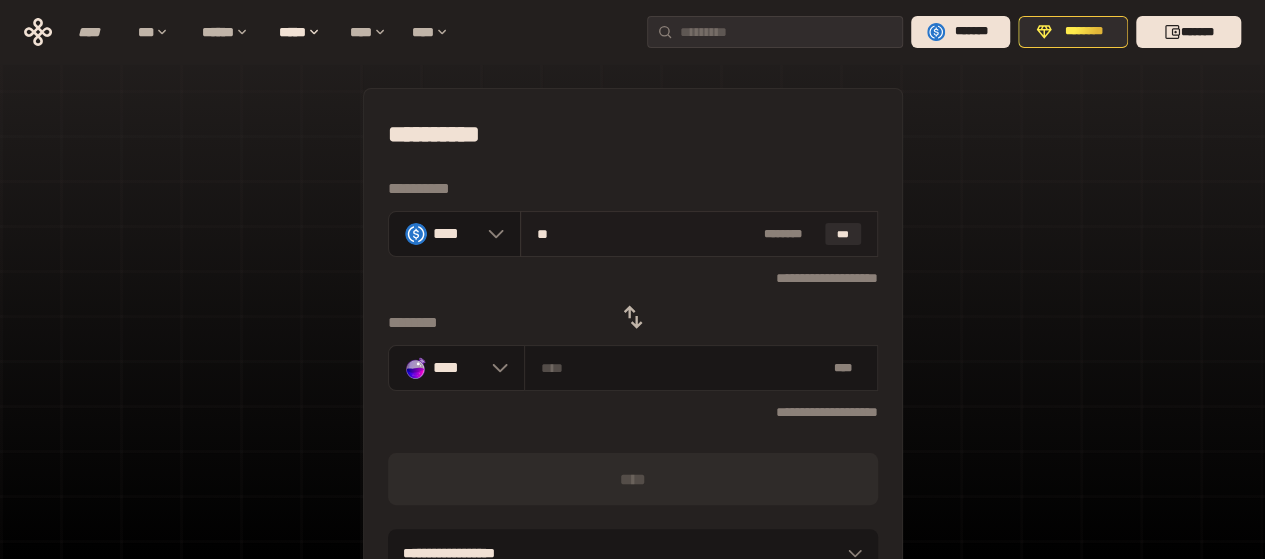 click on "**" at bounding box center [646, 234] 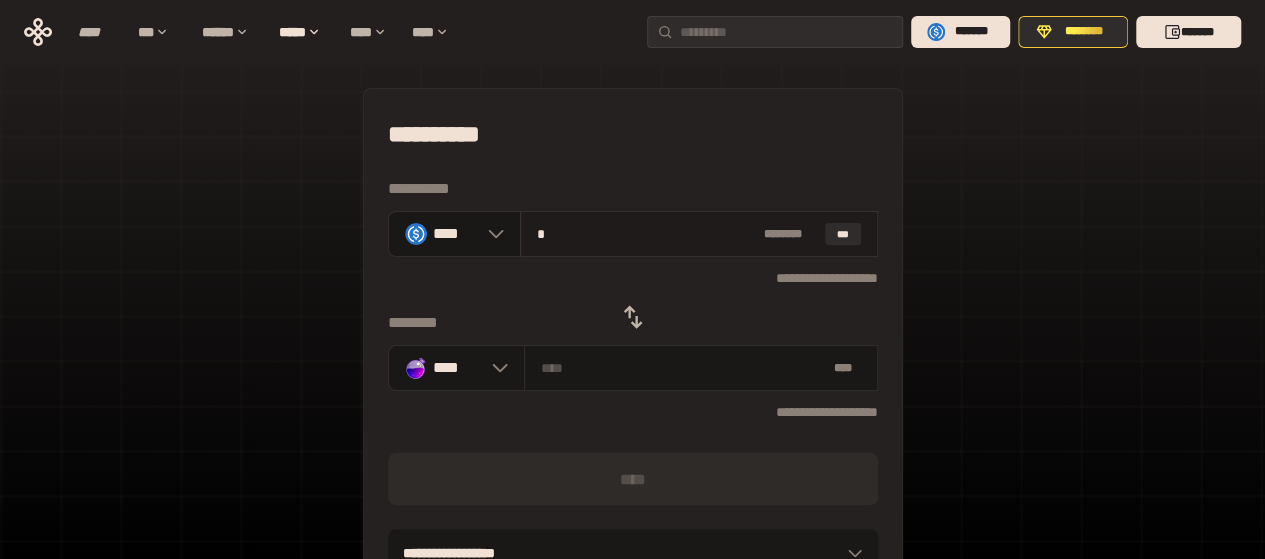 type on "*********" 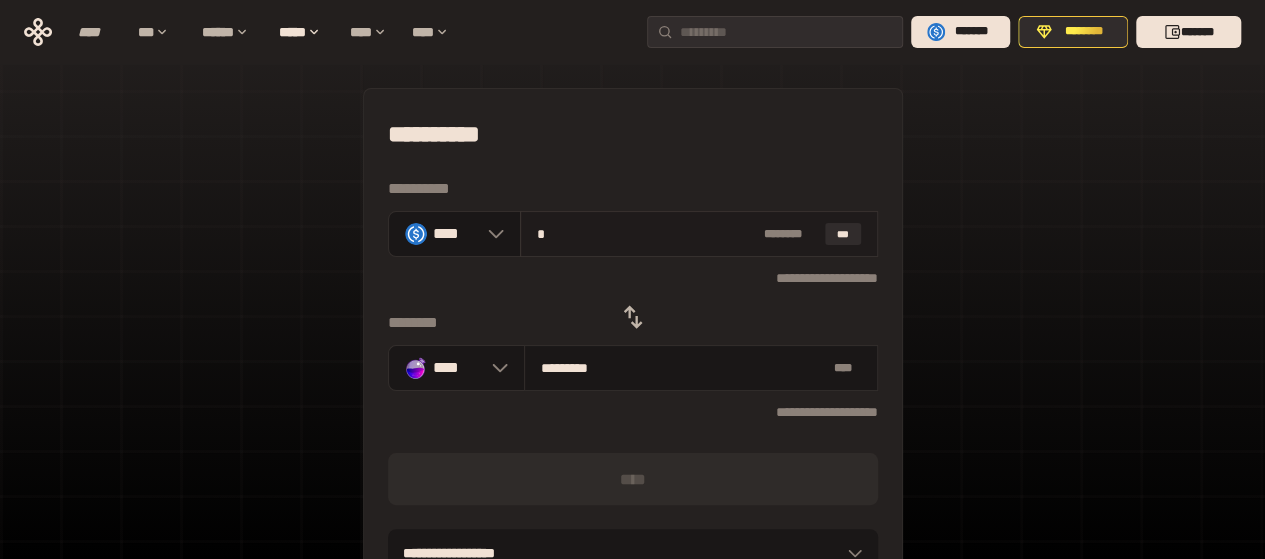 type on "**" 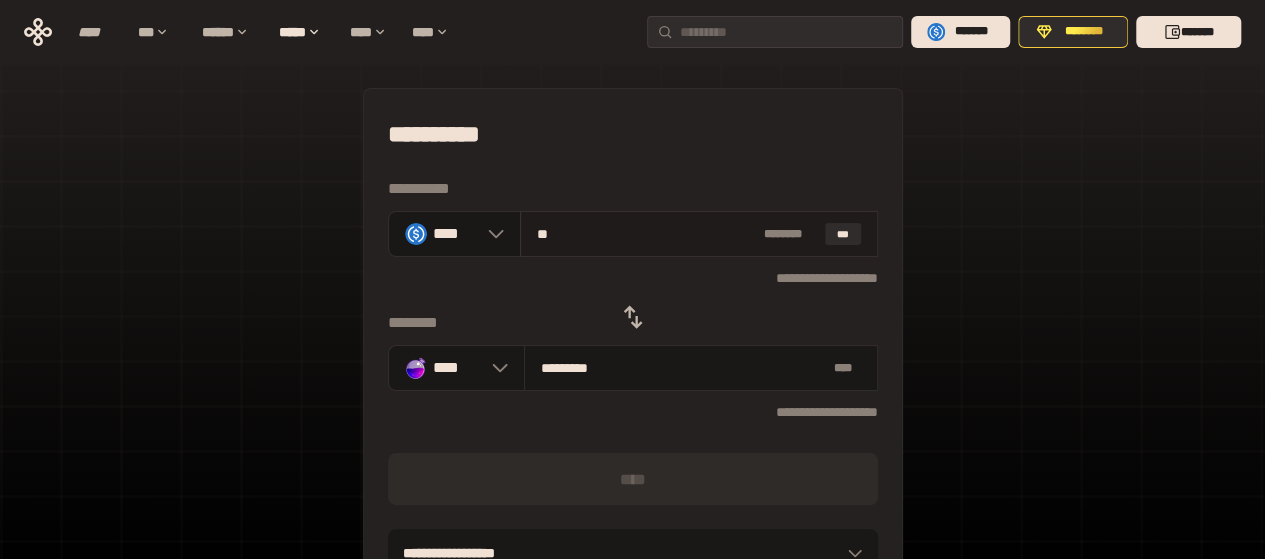 type on "**********" 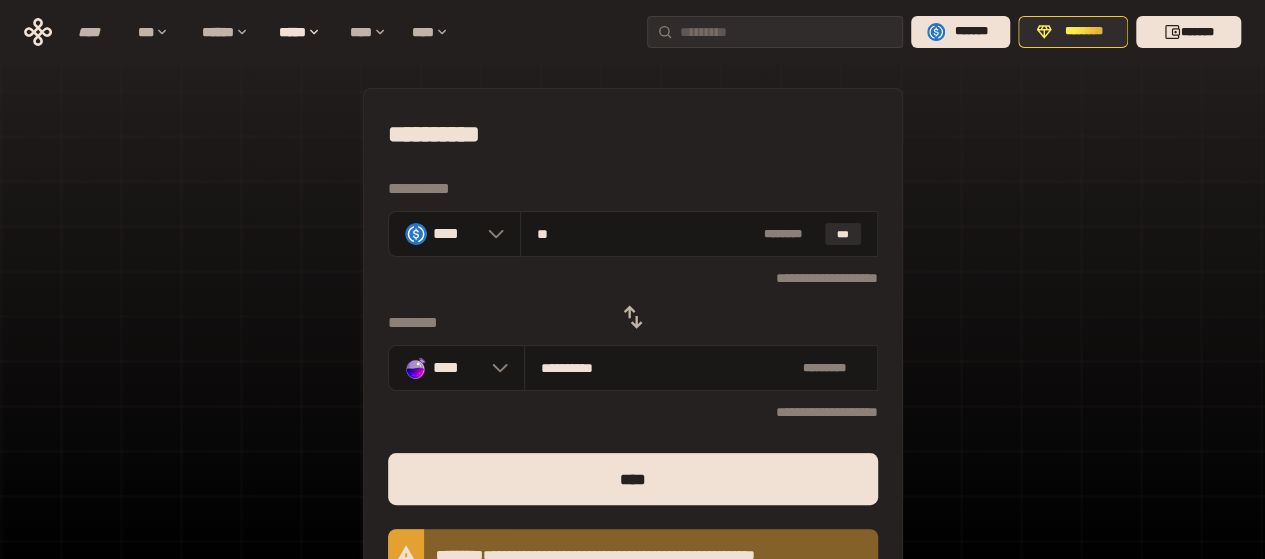 click 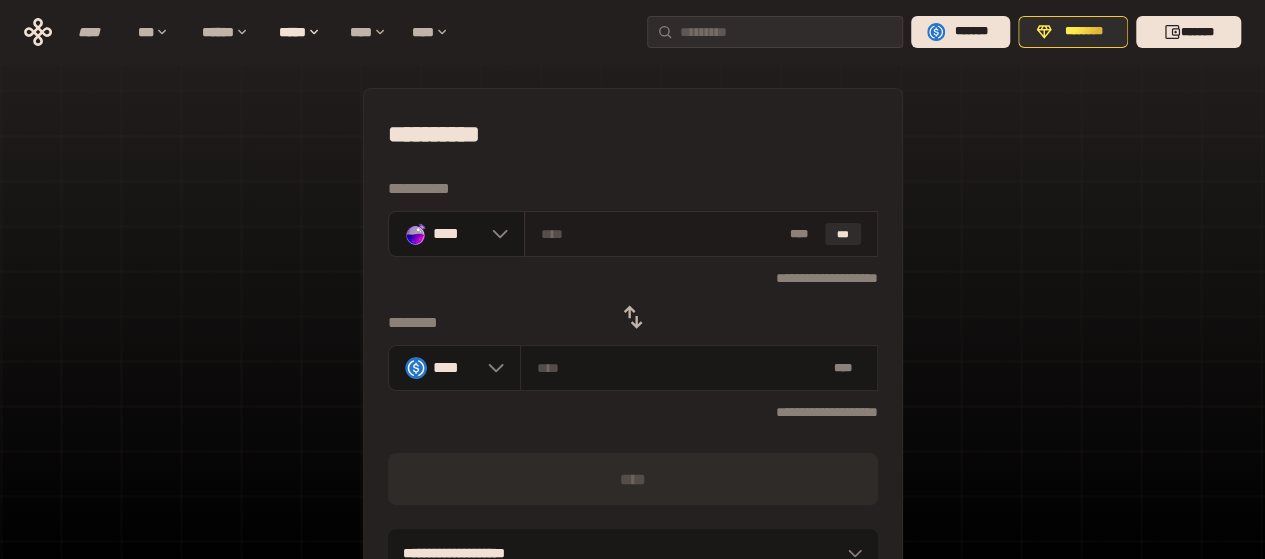 click on "* ** ***" at bounding box center [701, 234] 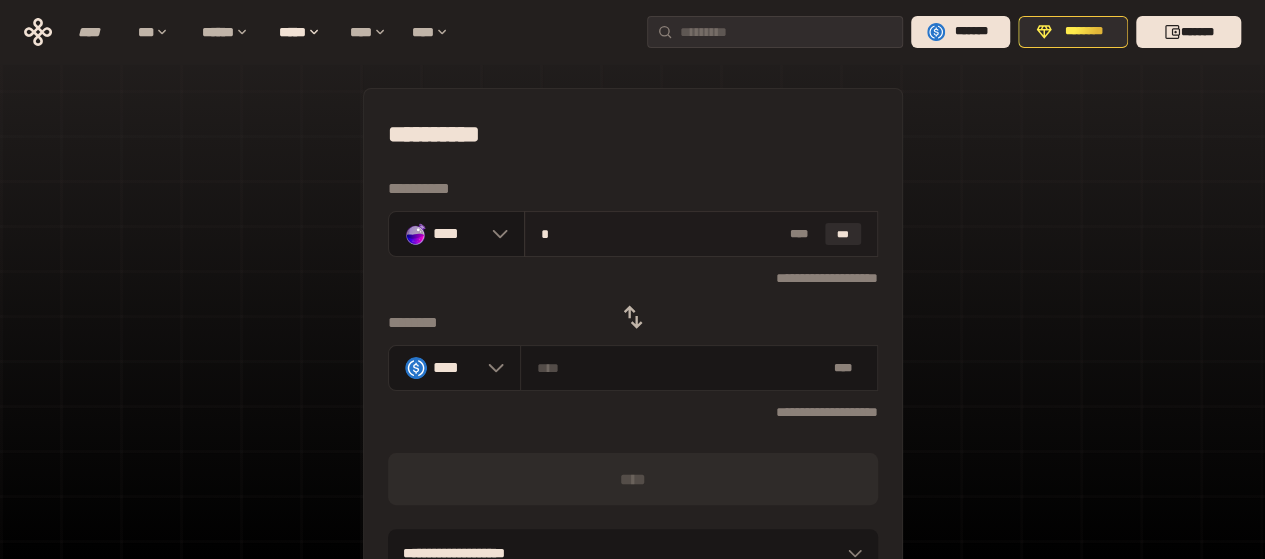 type on "********" 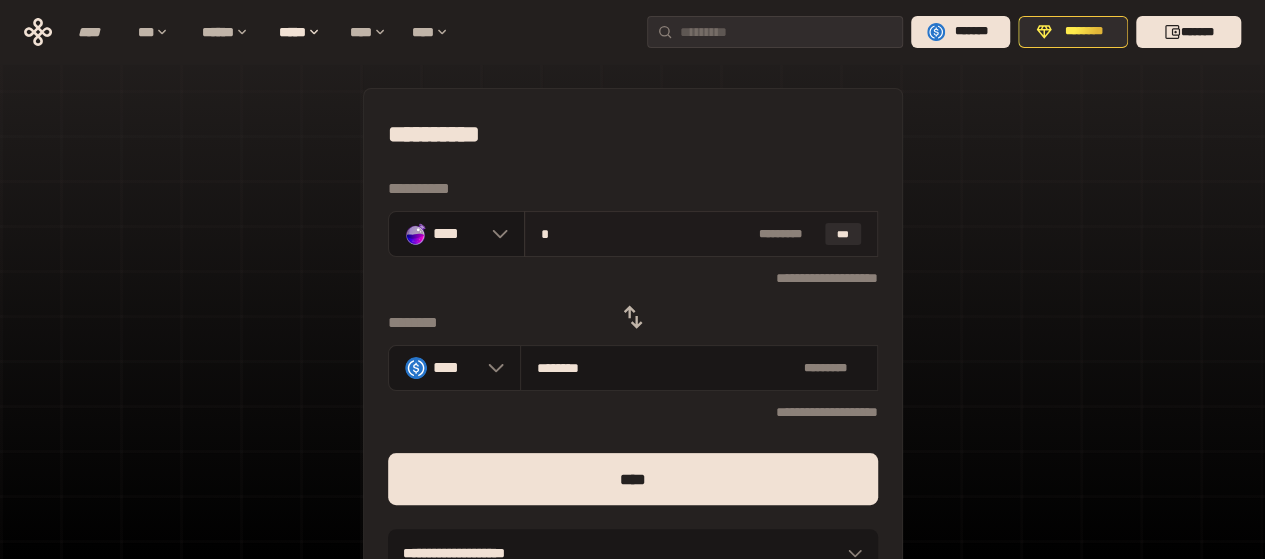 type on "**" 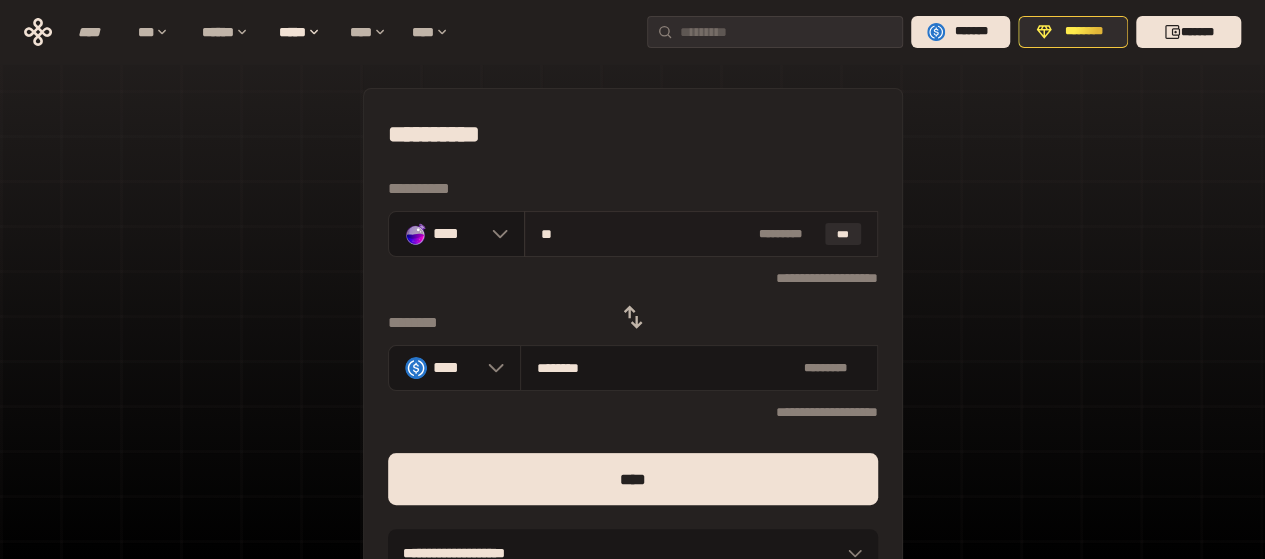 type on "*******" 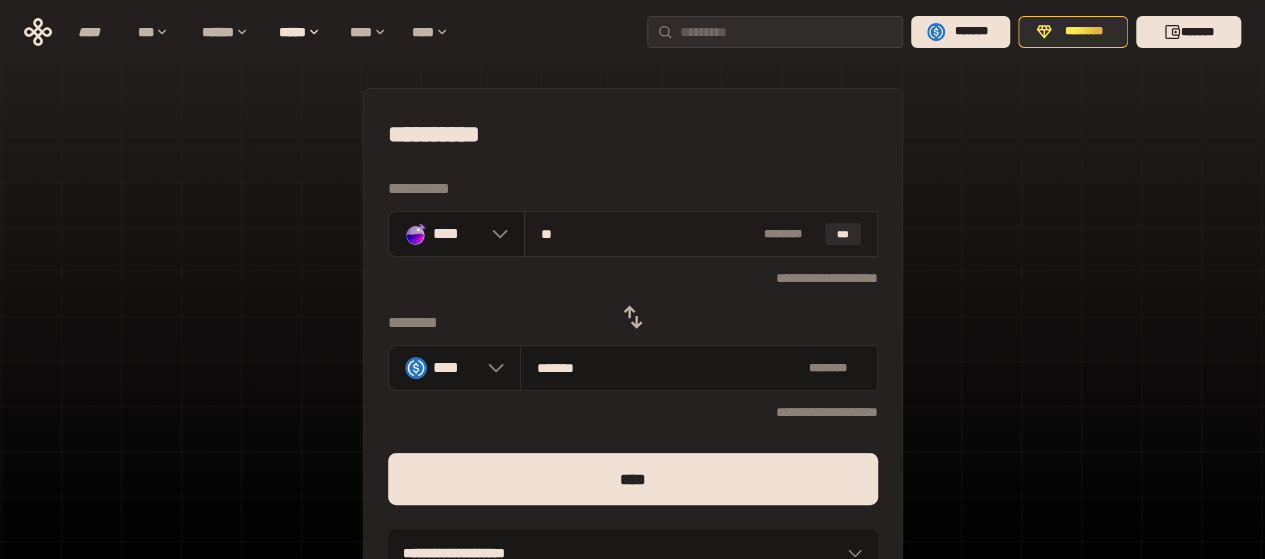 type on "***" 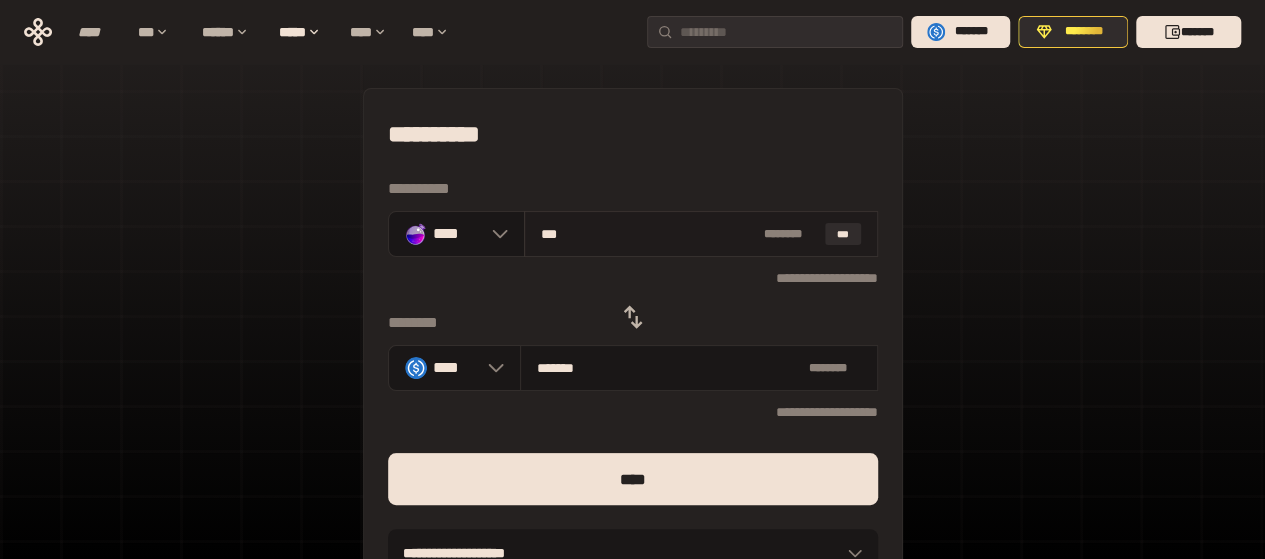 type on "*********" 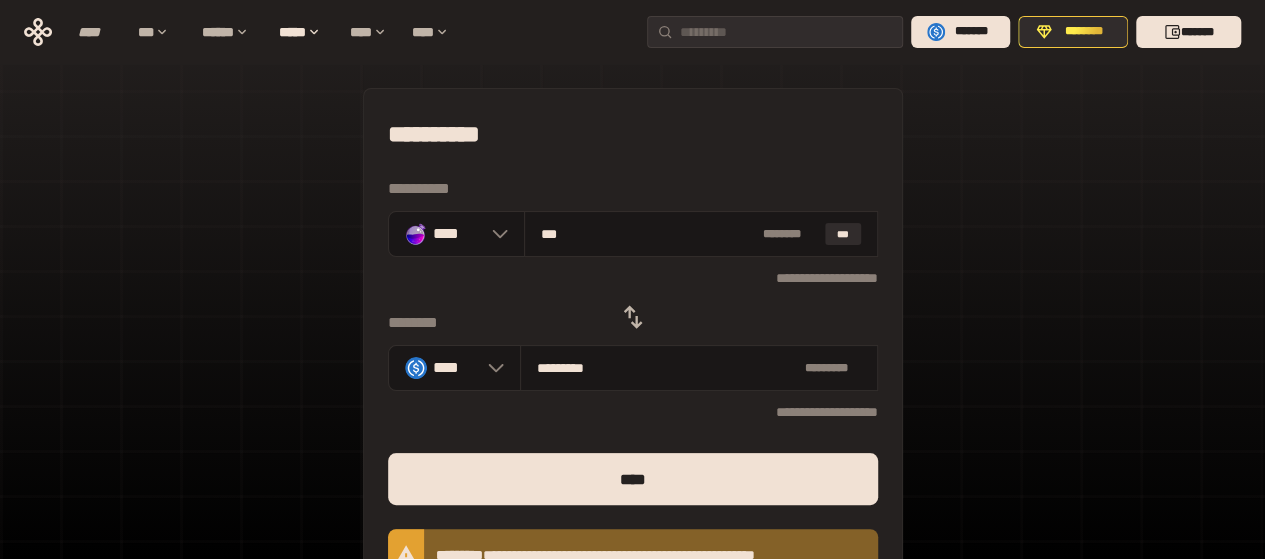 type on "***" 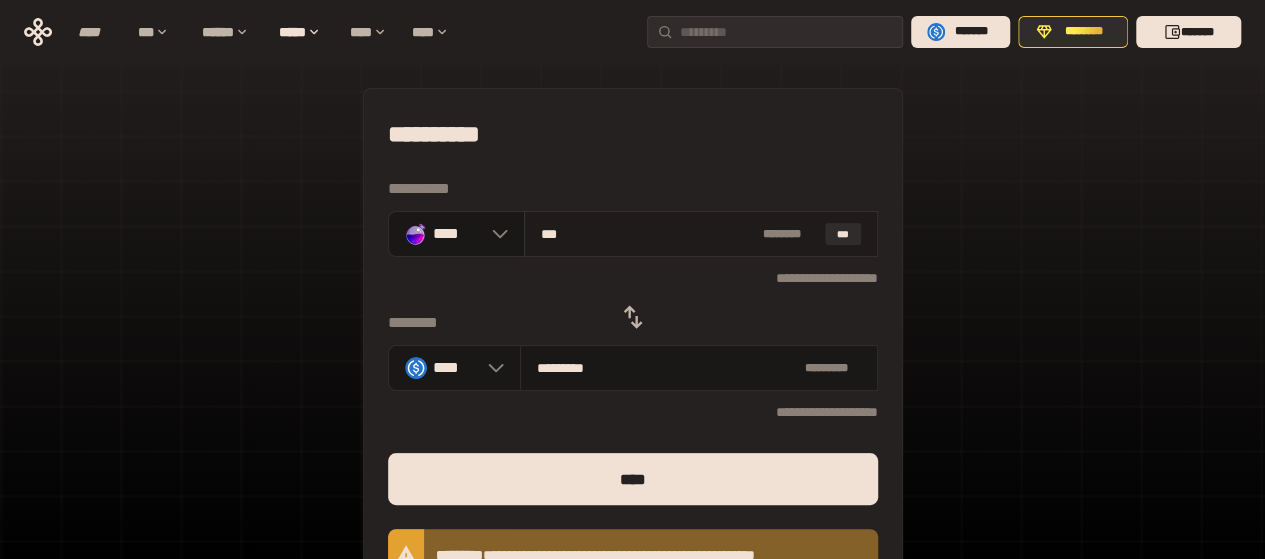 click 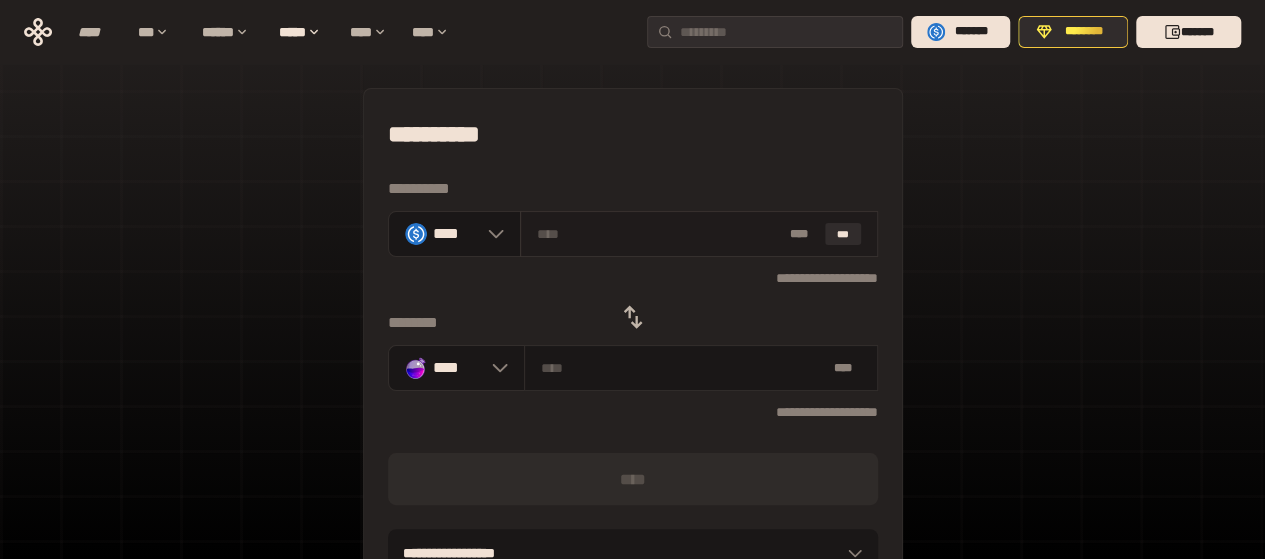 click at bounding box center [659, 234] 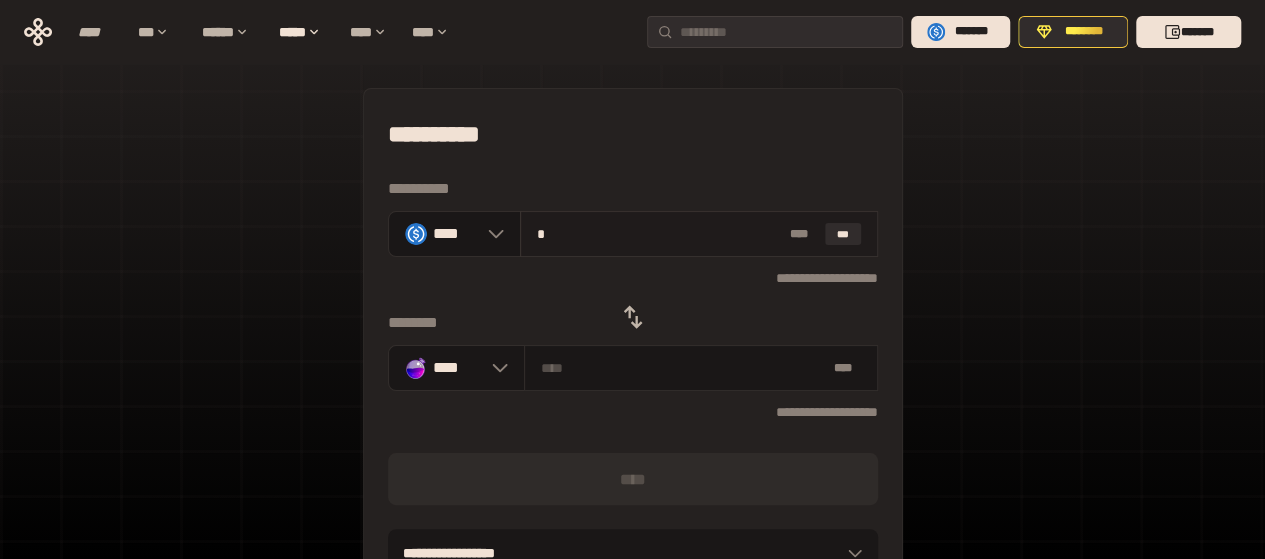 type on "*********" 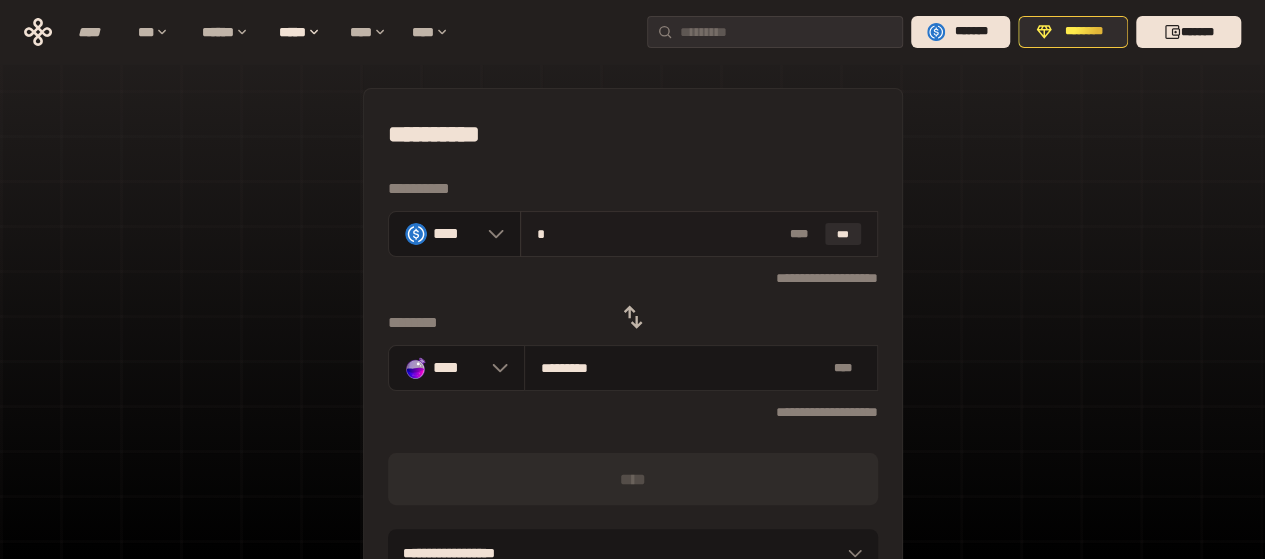 type on "**" 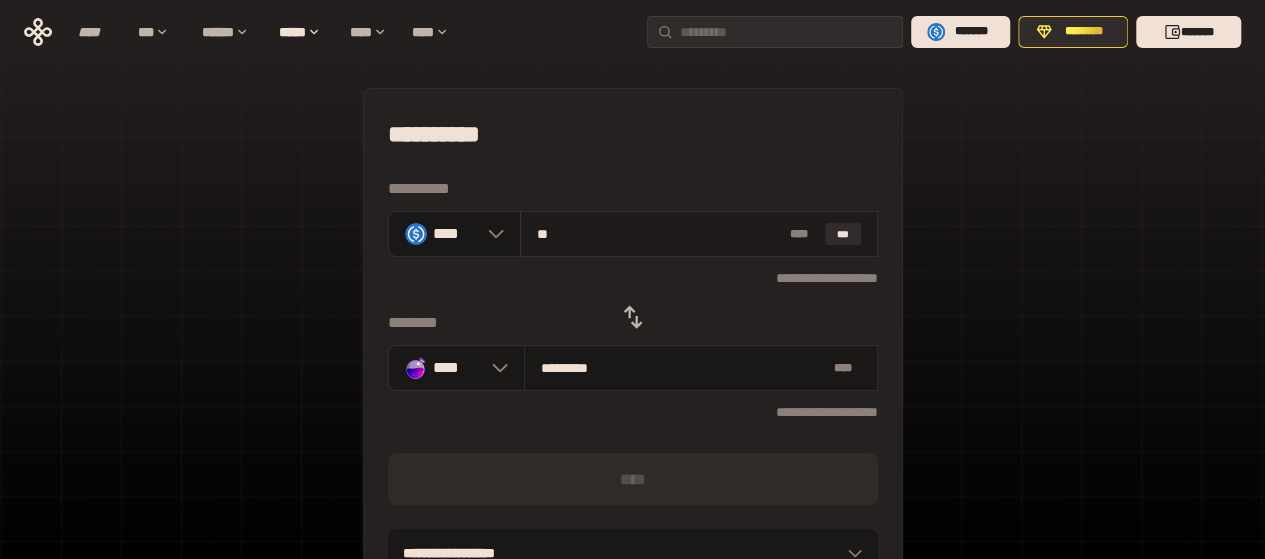 type on "**********" 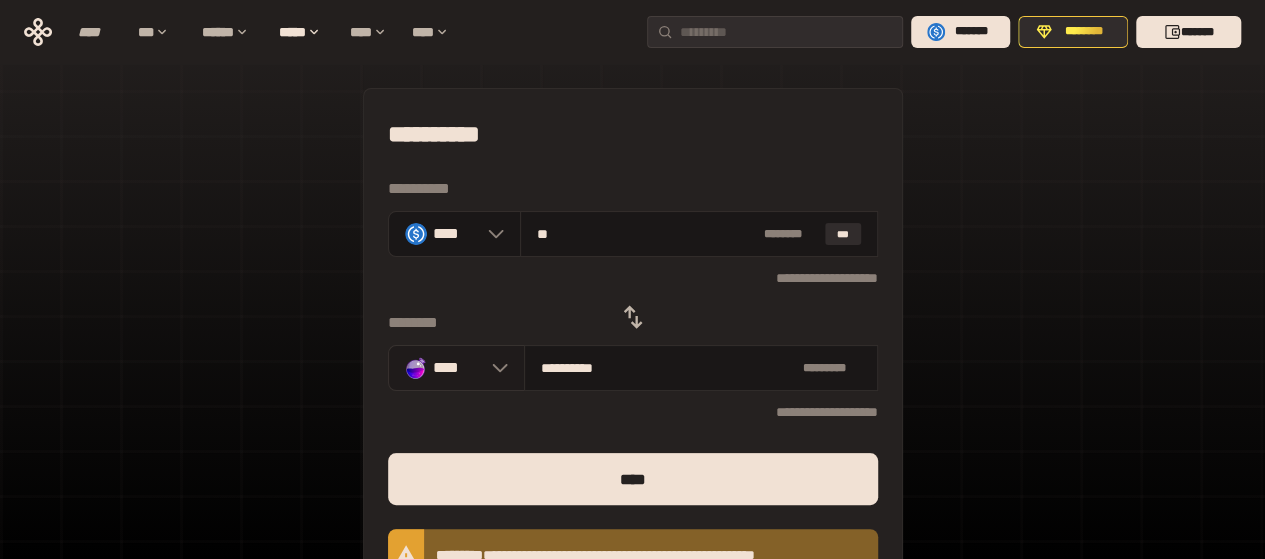 type on "**" 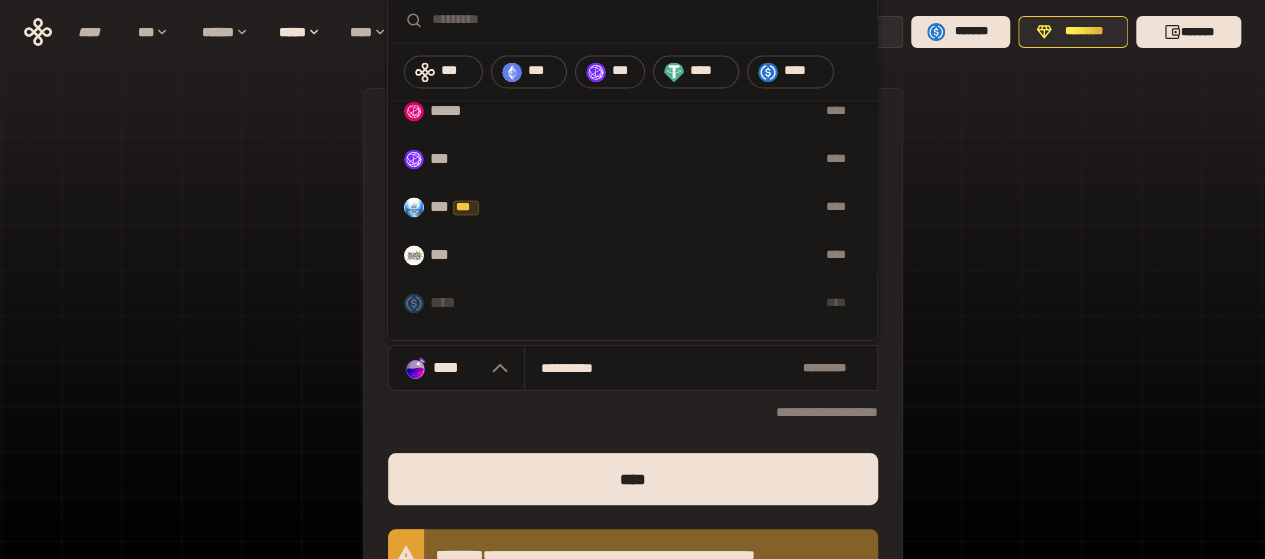 scroll, scrollTop: 1496, scrollLeft: 0, axis: vertical 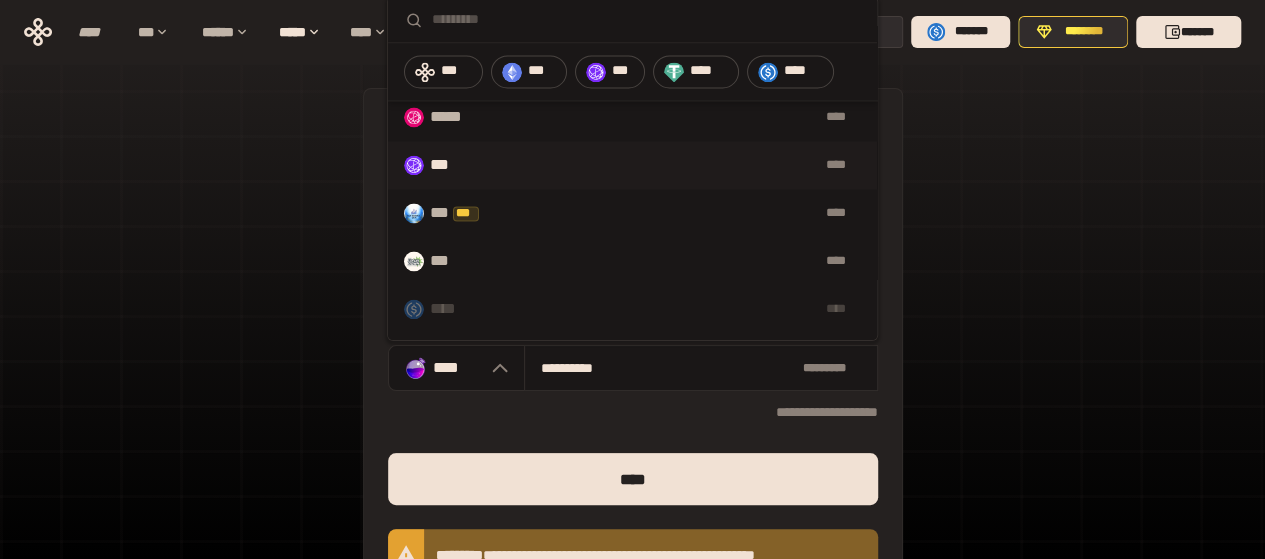 click on "****" at bounding box center [663, 165] 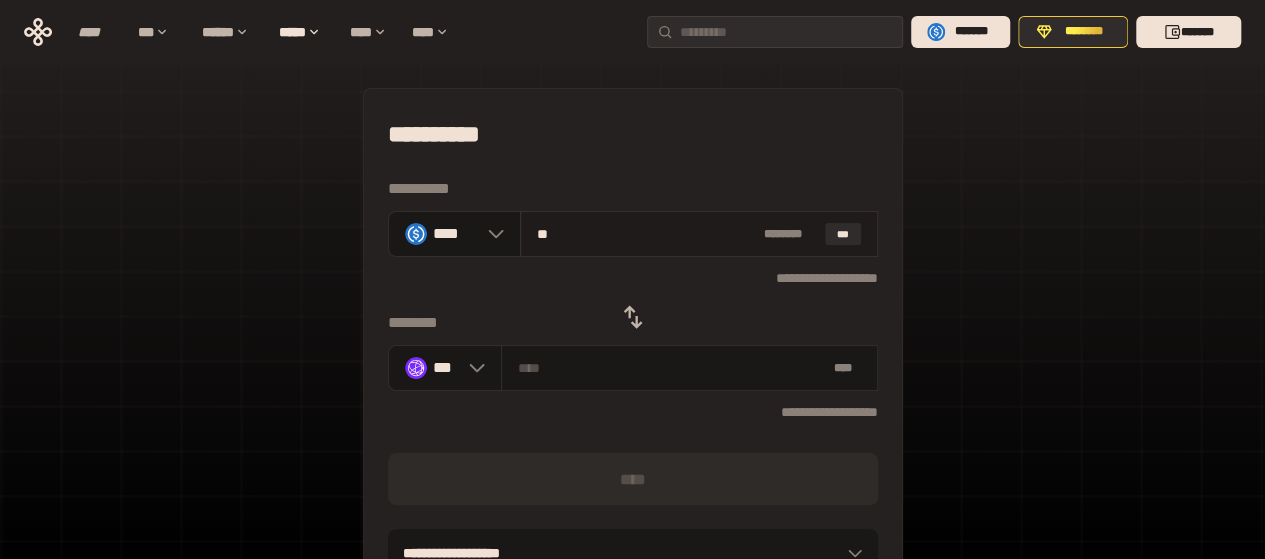 click on "**" at bounding box center (646, 234) 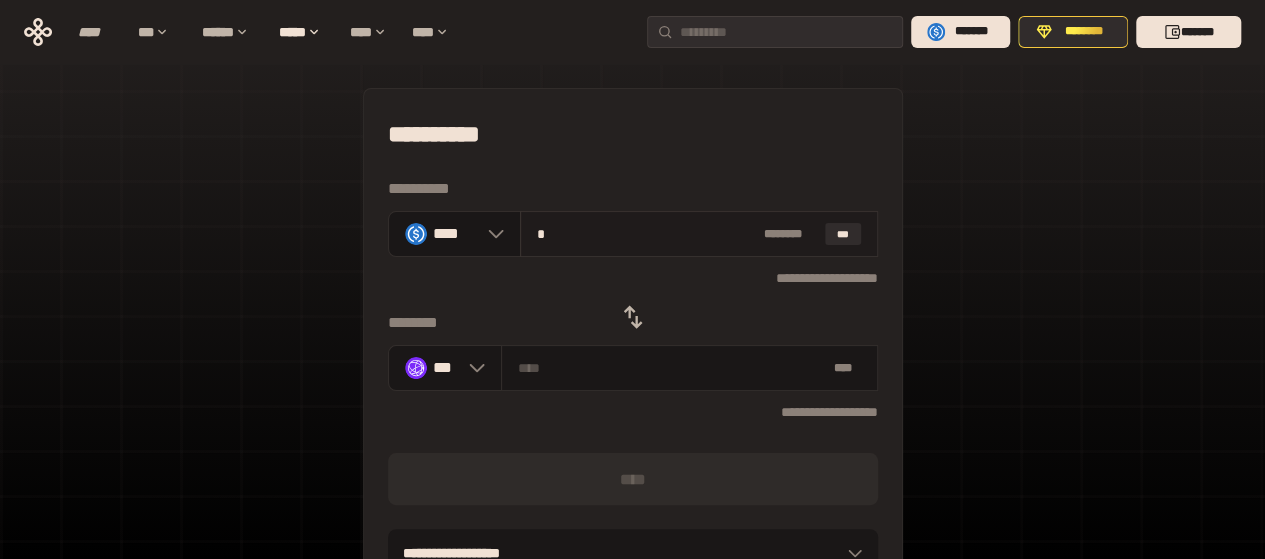 type on "********" 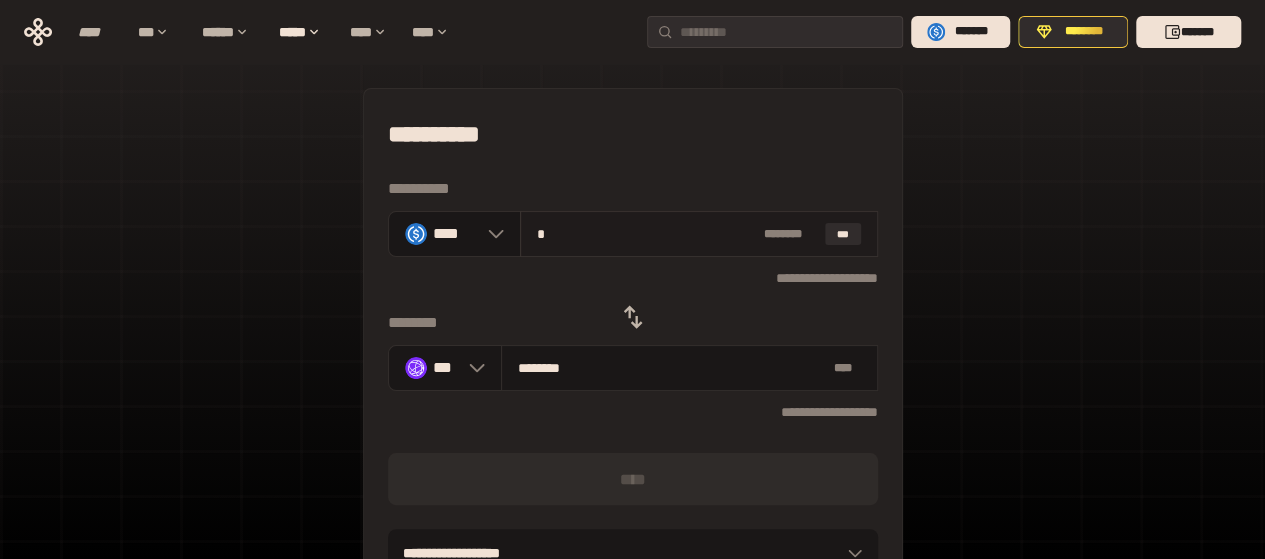 type on "**" 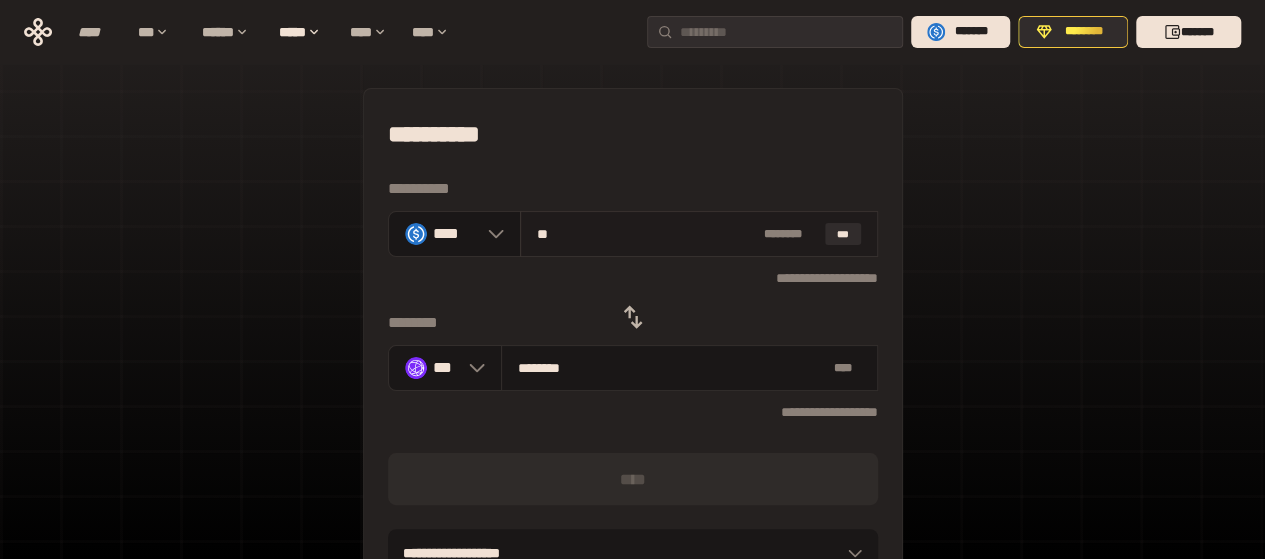 type on "*********" 